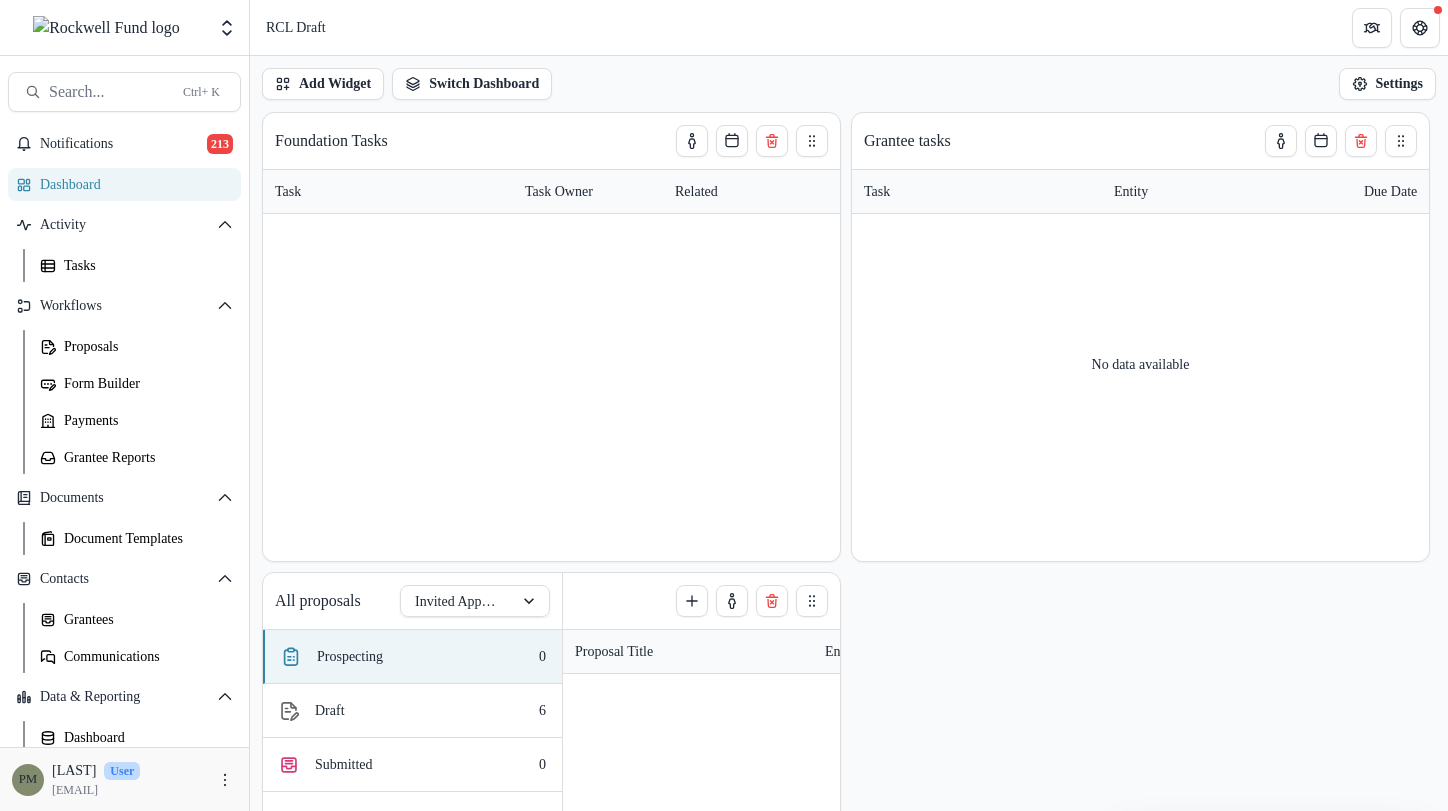 scroll, scrollTop: 0, scrollLeft: 0, axis: both 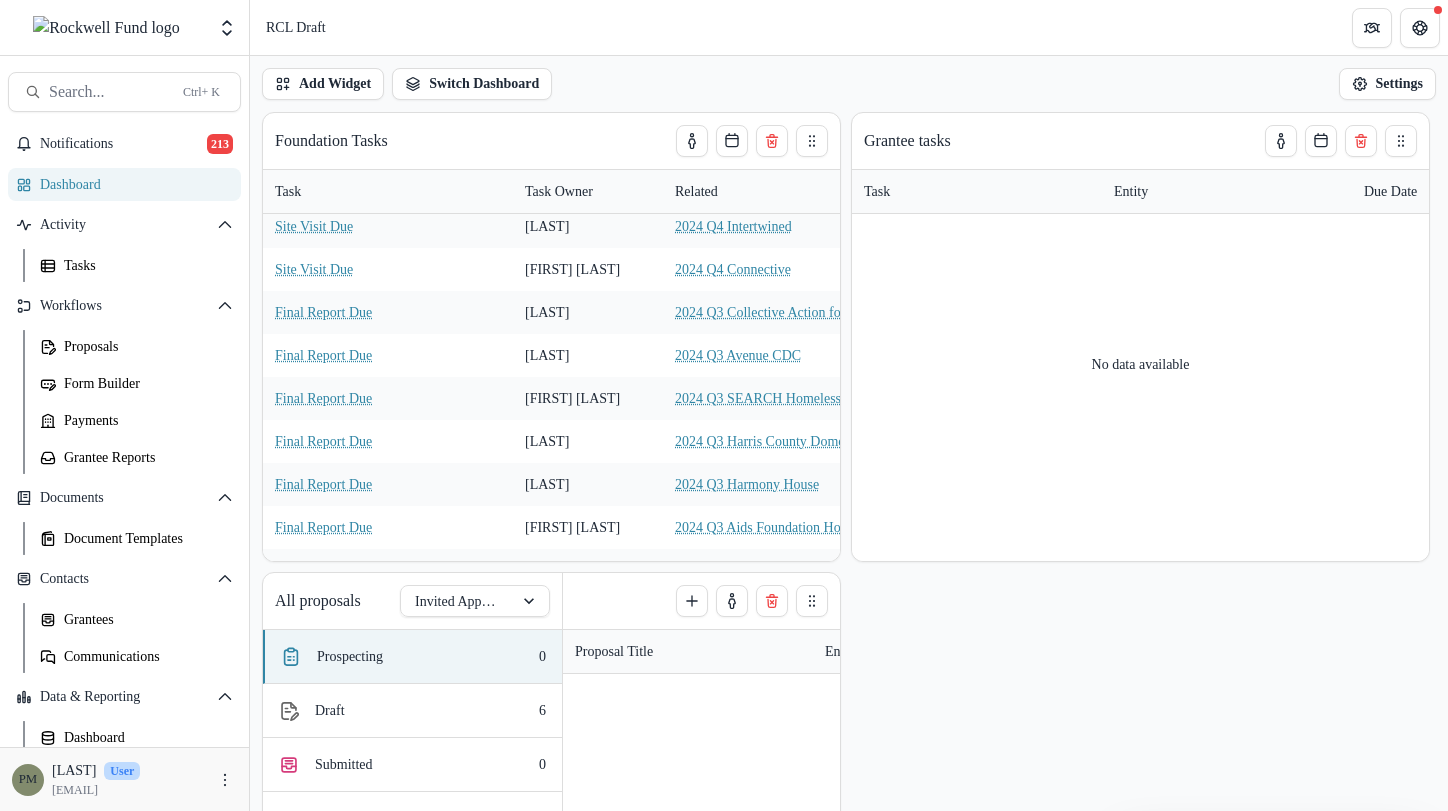 click on "Notifications 213" at bounding box center (124, 144) 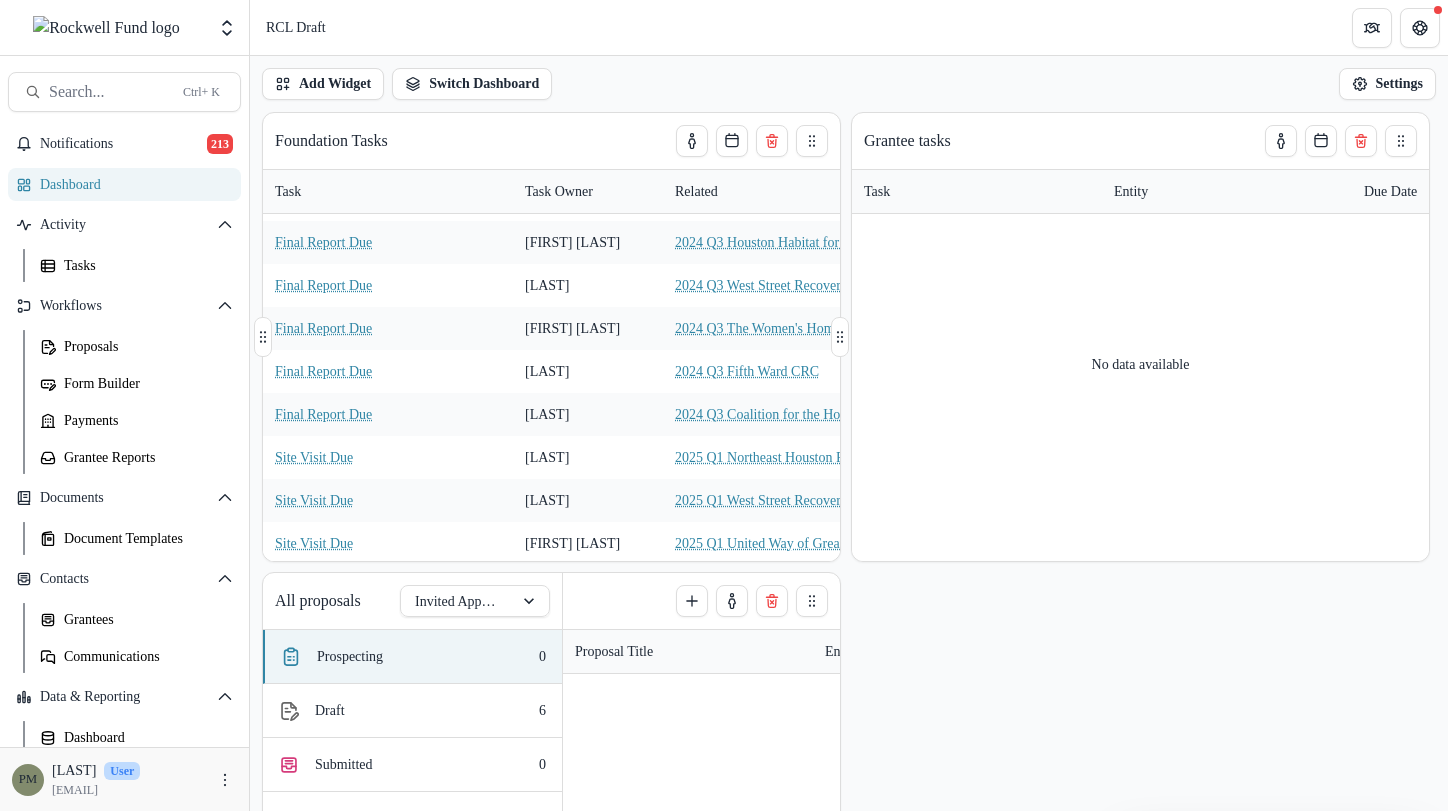 scroll, scrollTop: 2200, scrollLeft: 0, axis: vertical 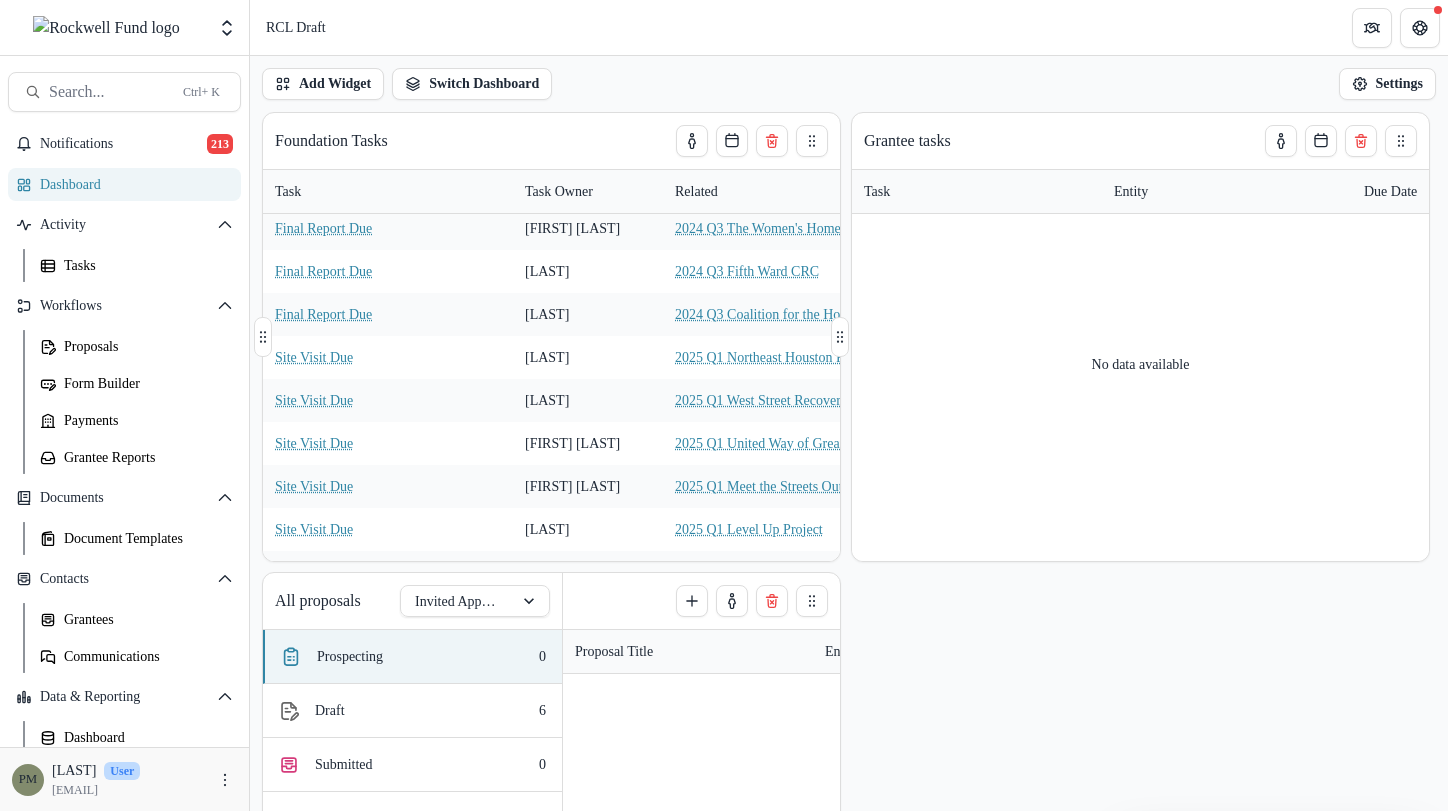 drag, startPoint x: 581, startPoint y: 553, endPoint x: 482, endPoint y: 548, distance: 99.12618 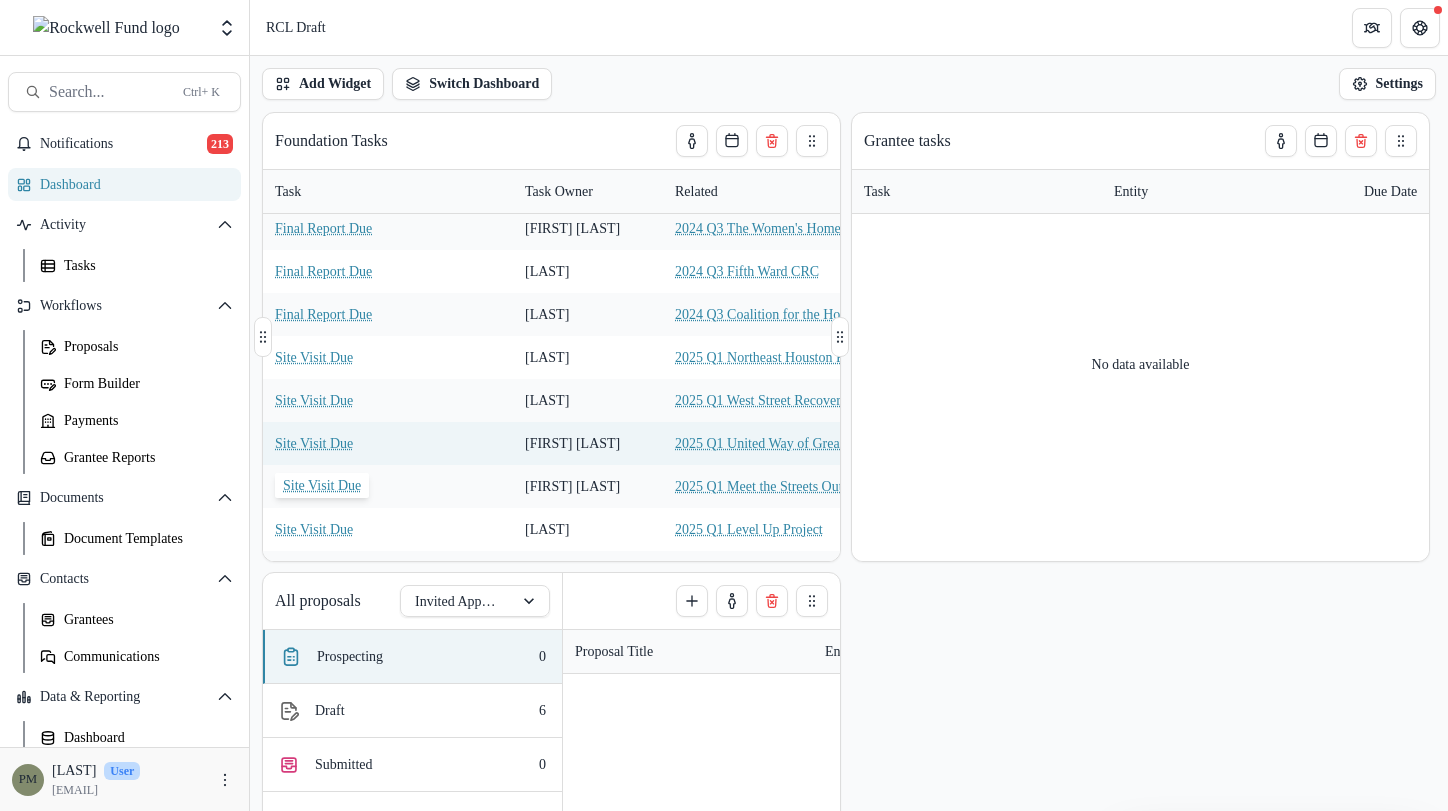 click on "Site Visit Due" at bounding box center (314, 443) 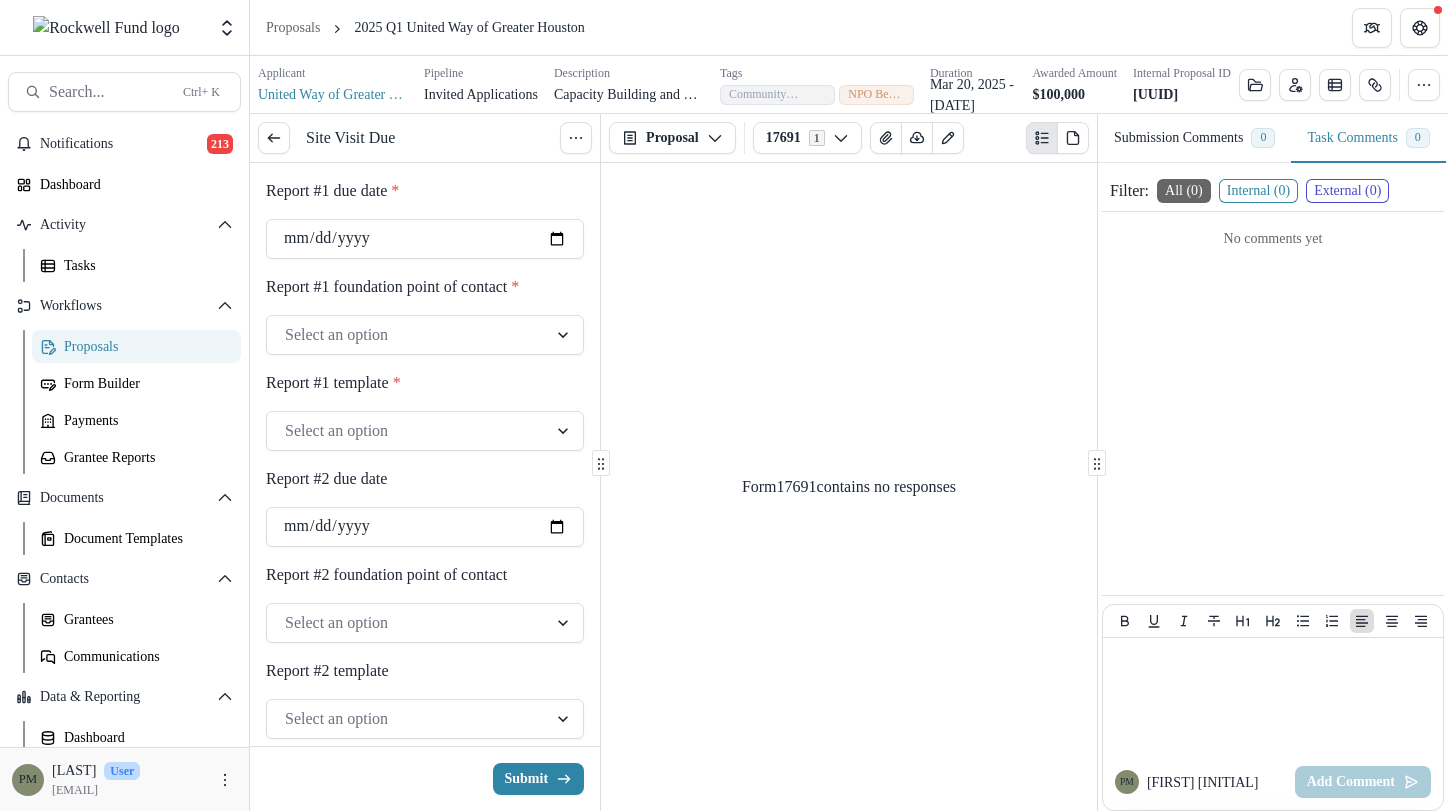 click at bounding box center (407, 335) 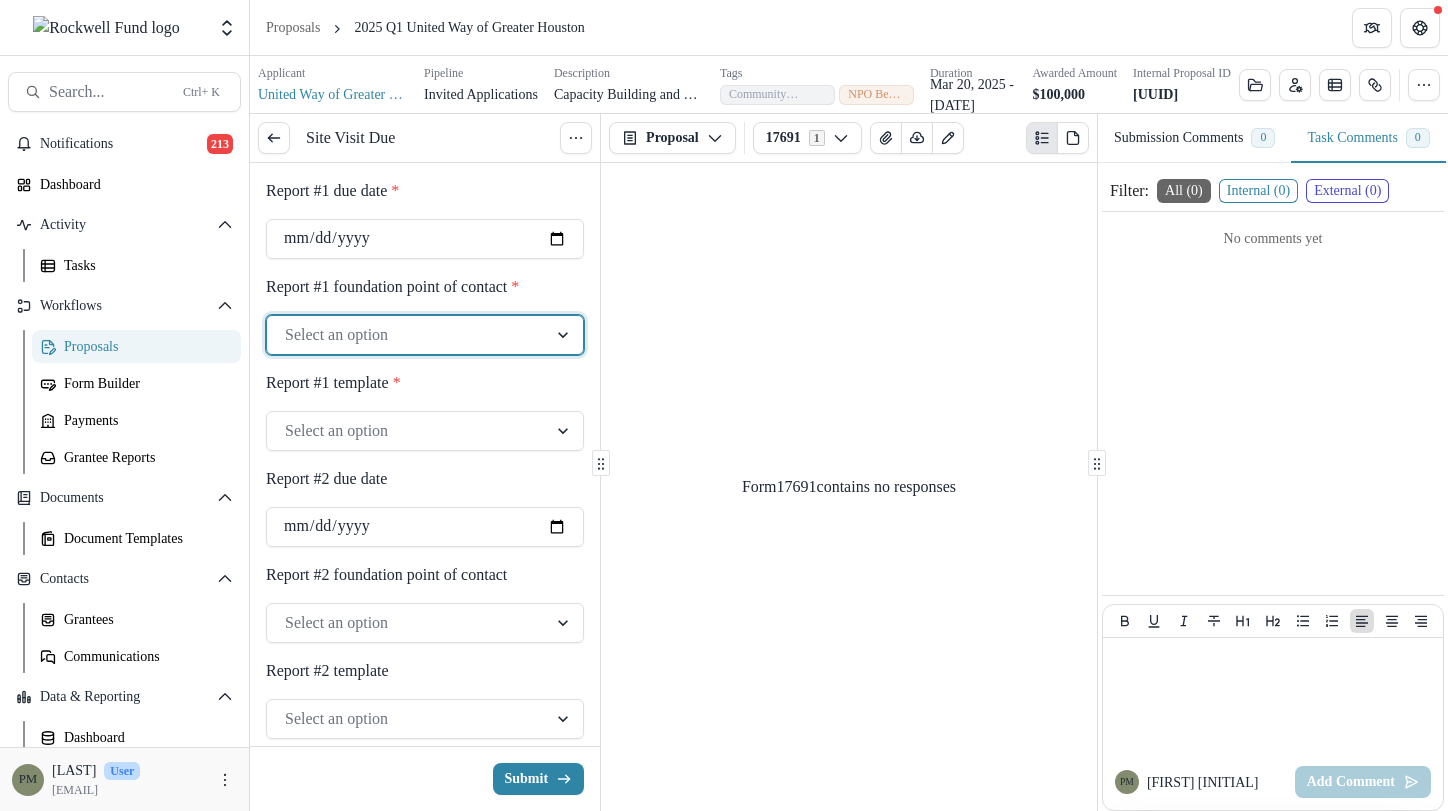 click at bounding box center [407, 335] 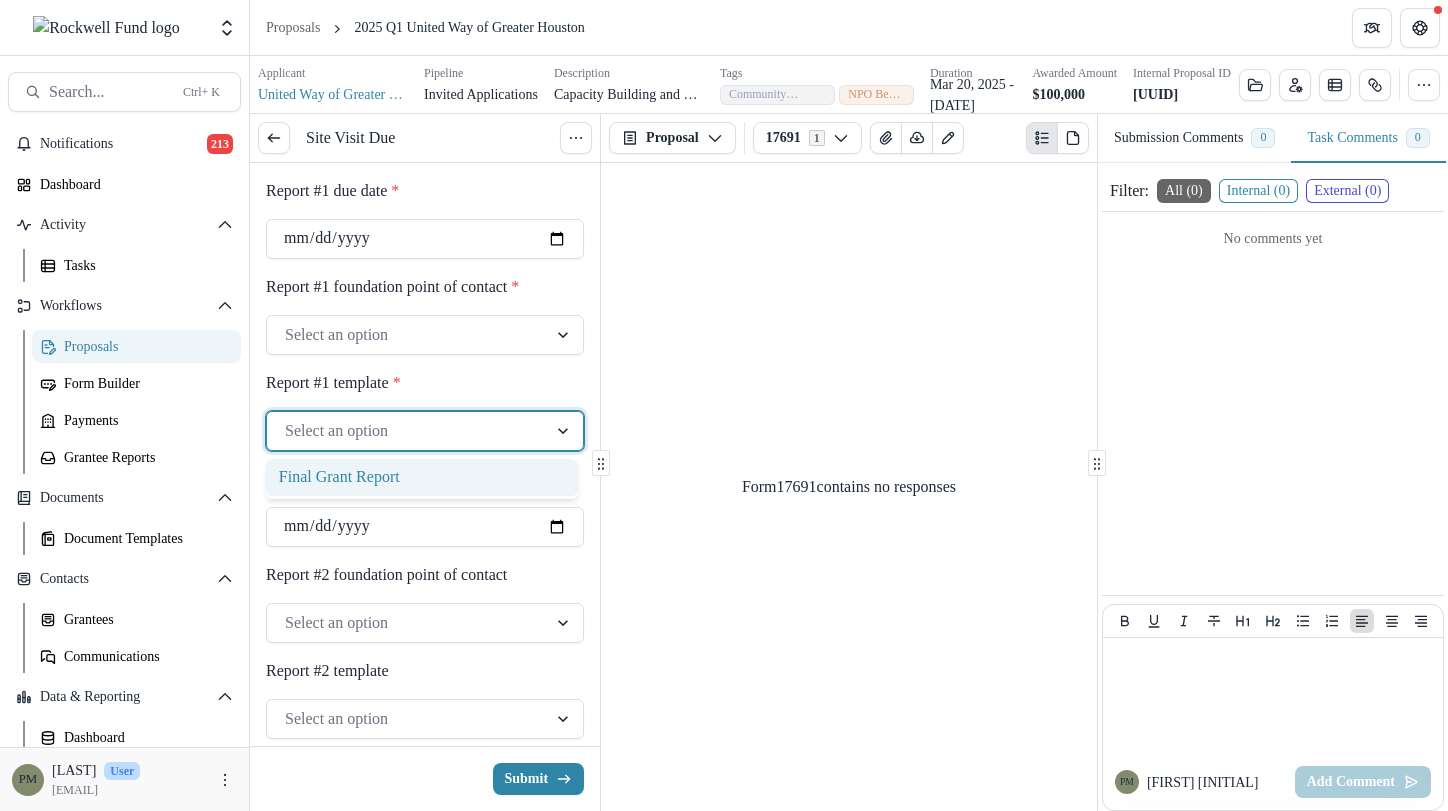 click at bounding box center [407, 335] 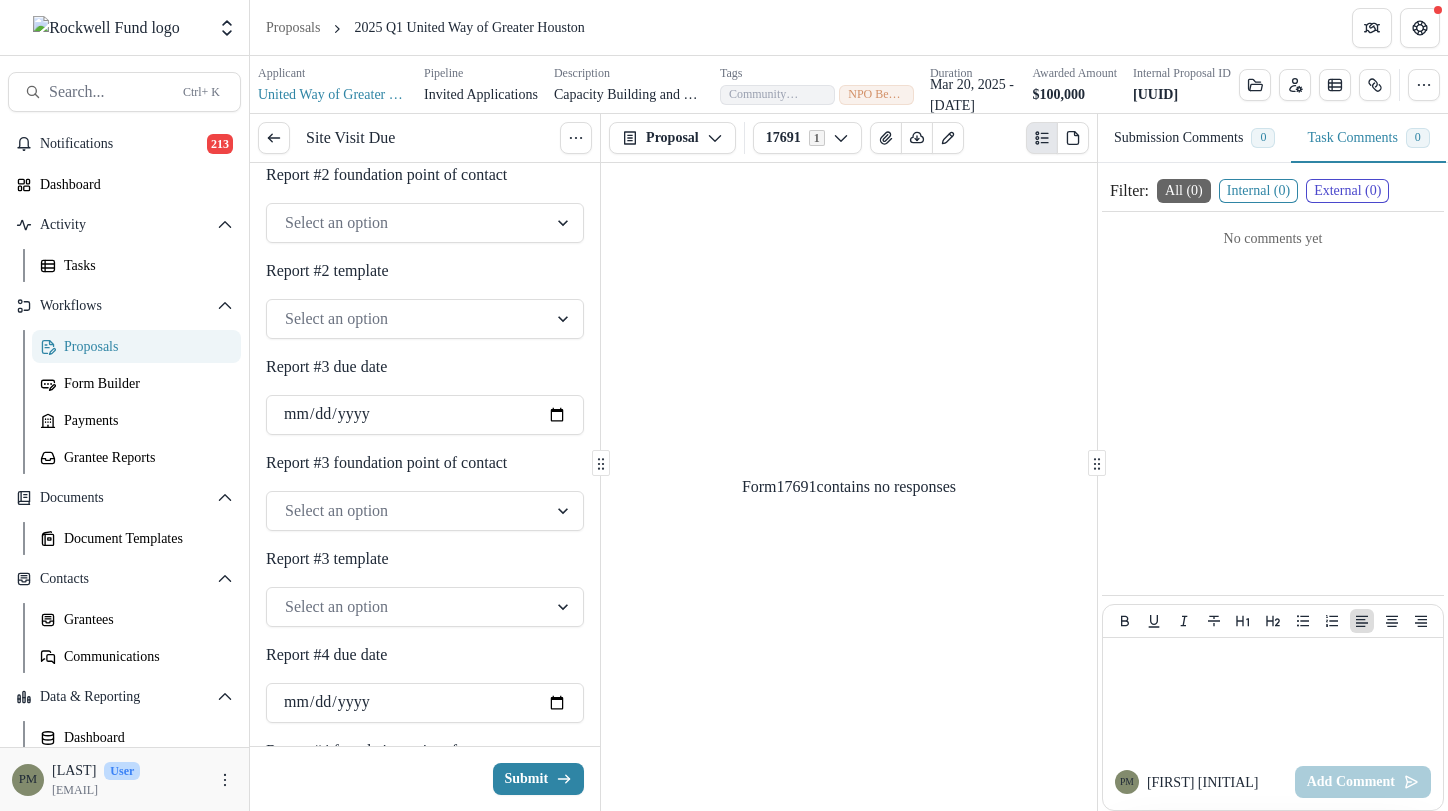 scroll, scrollTop: 0, scrollLeft: 0, axis: both 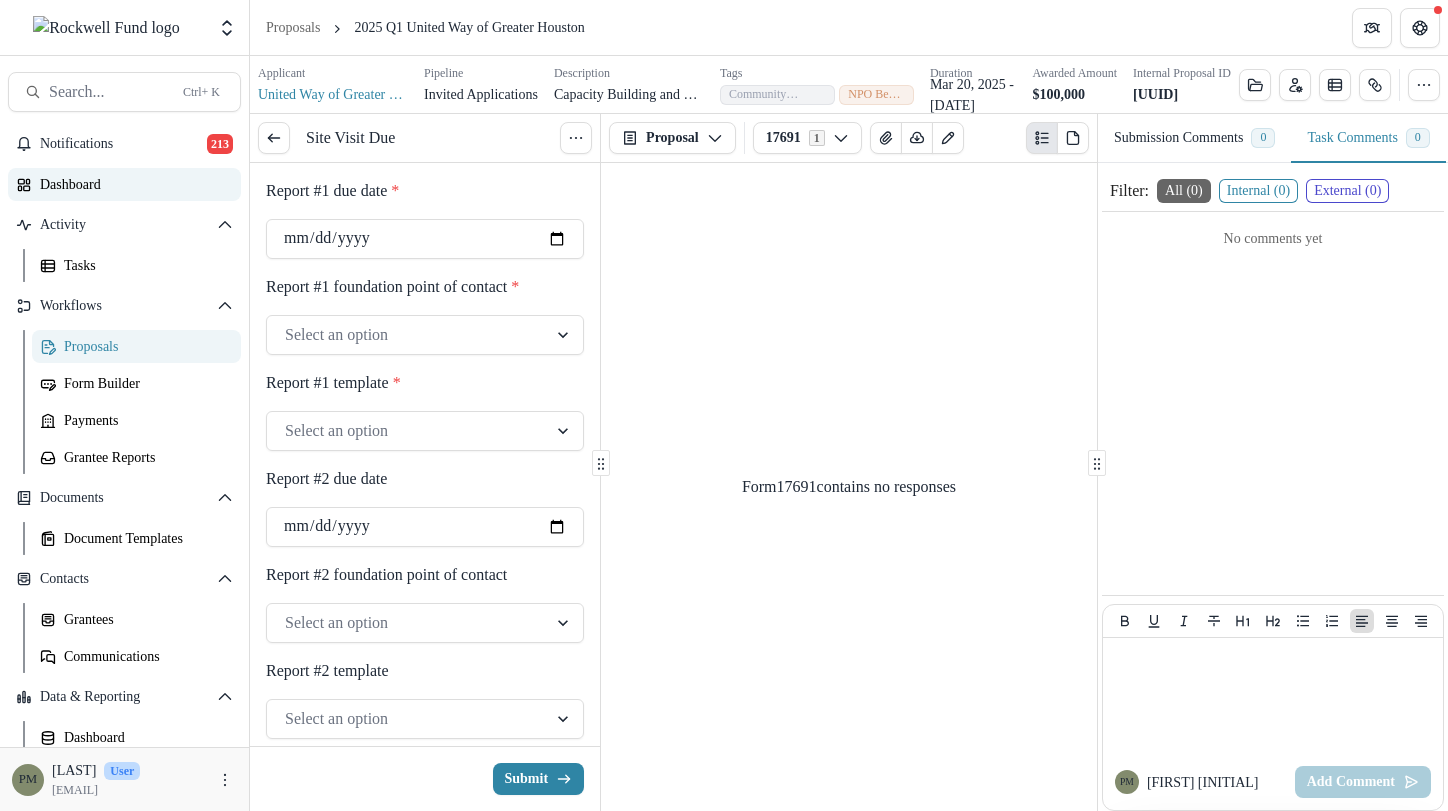 click on "Notifications 213" at bounding box center [124, 144] 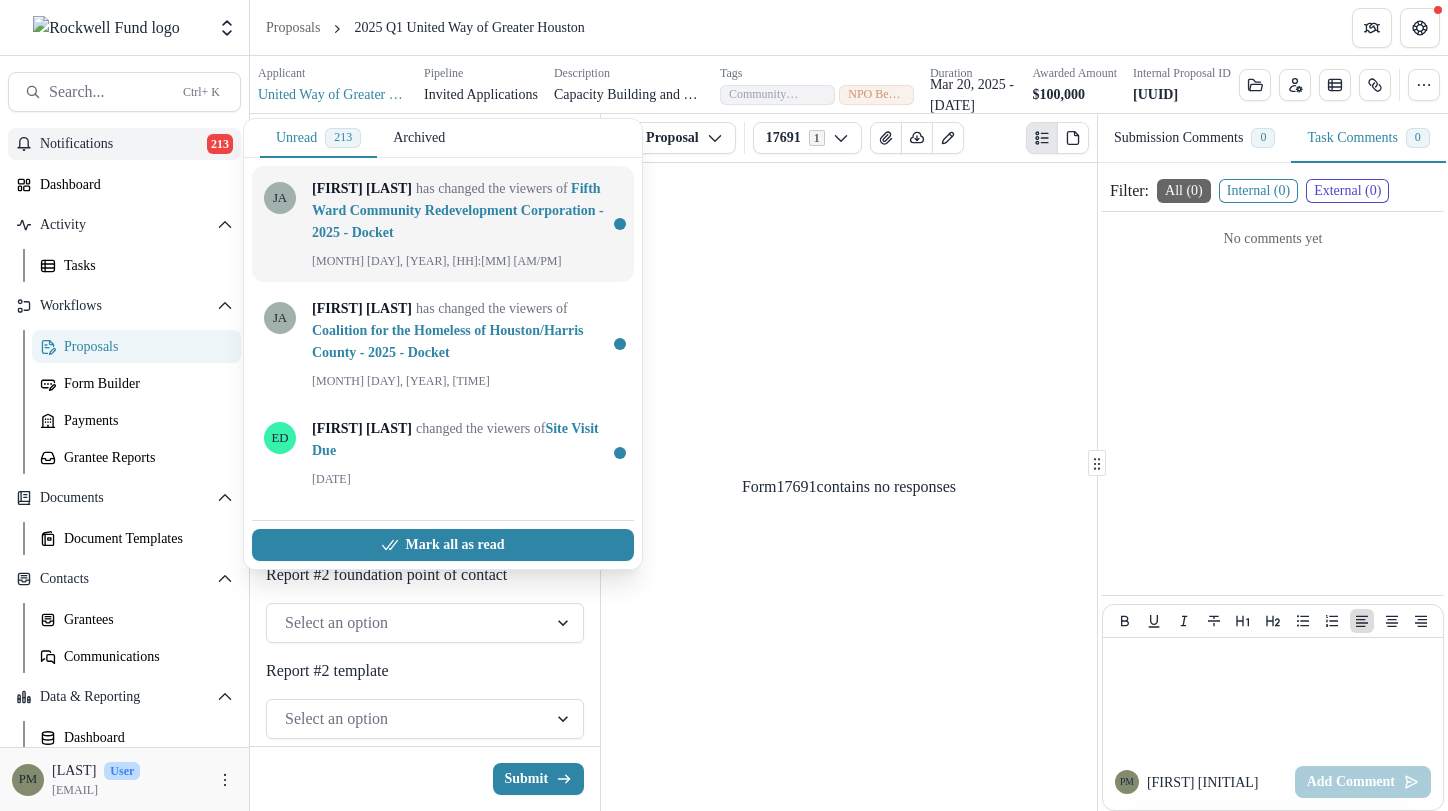 click on "Fifth Ward Community Redevelopment Corporation - 2025 - Docket" at bounding box center (458, 210) 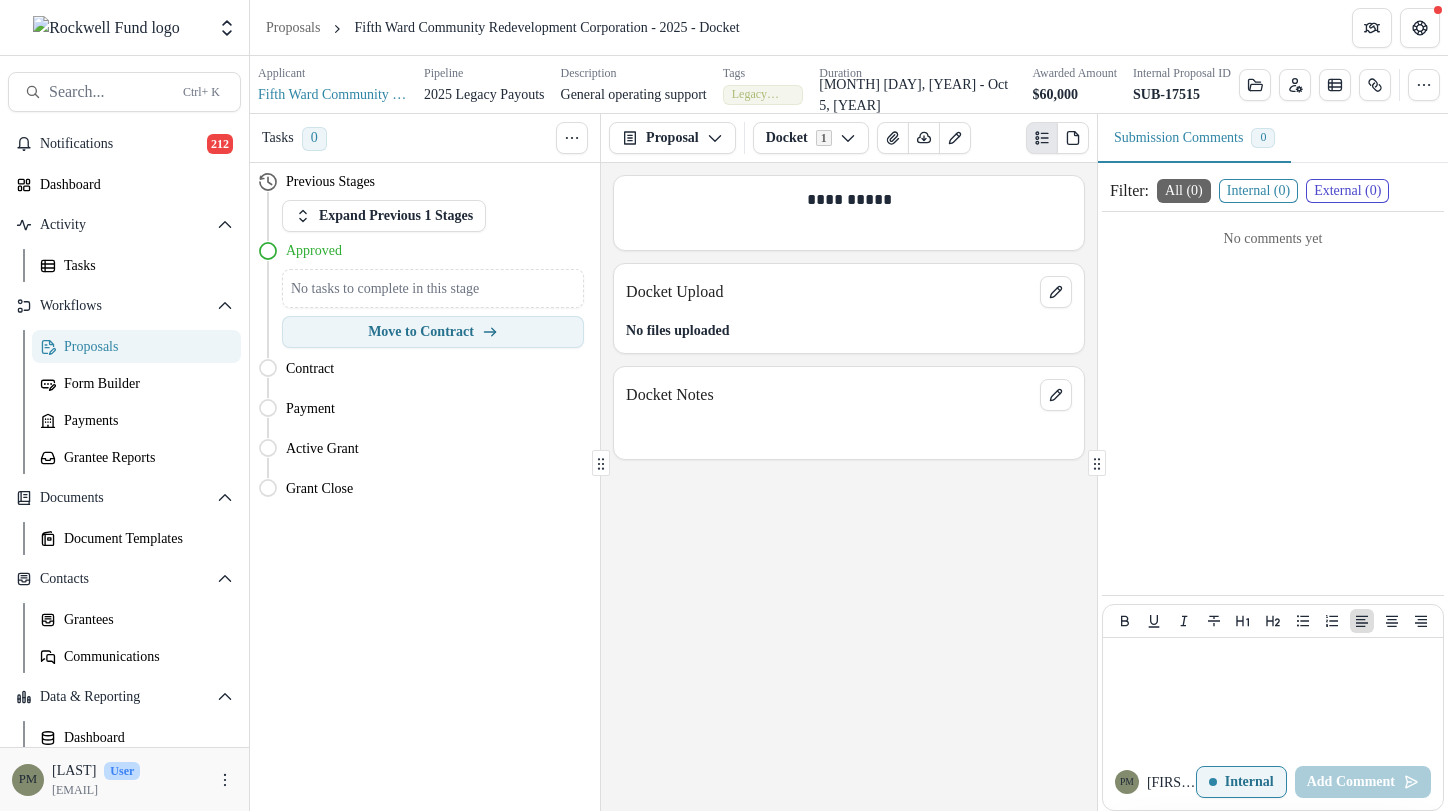 click on "Proposals" at bounding box center (144, 346) 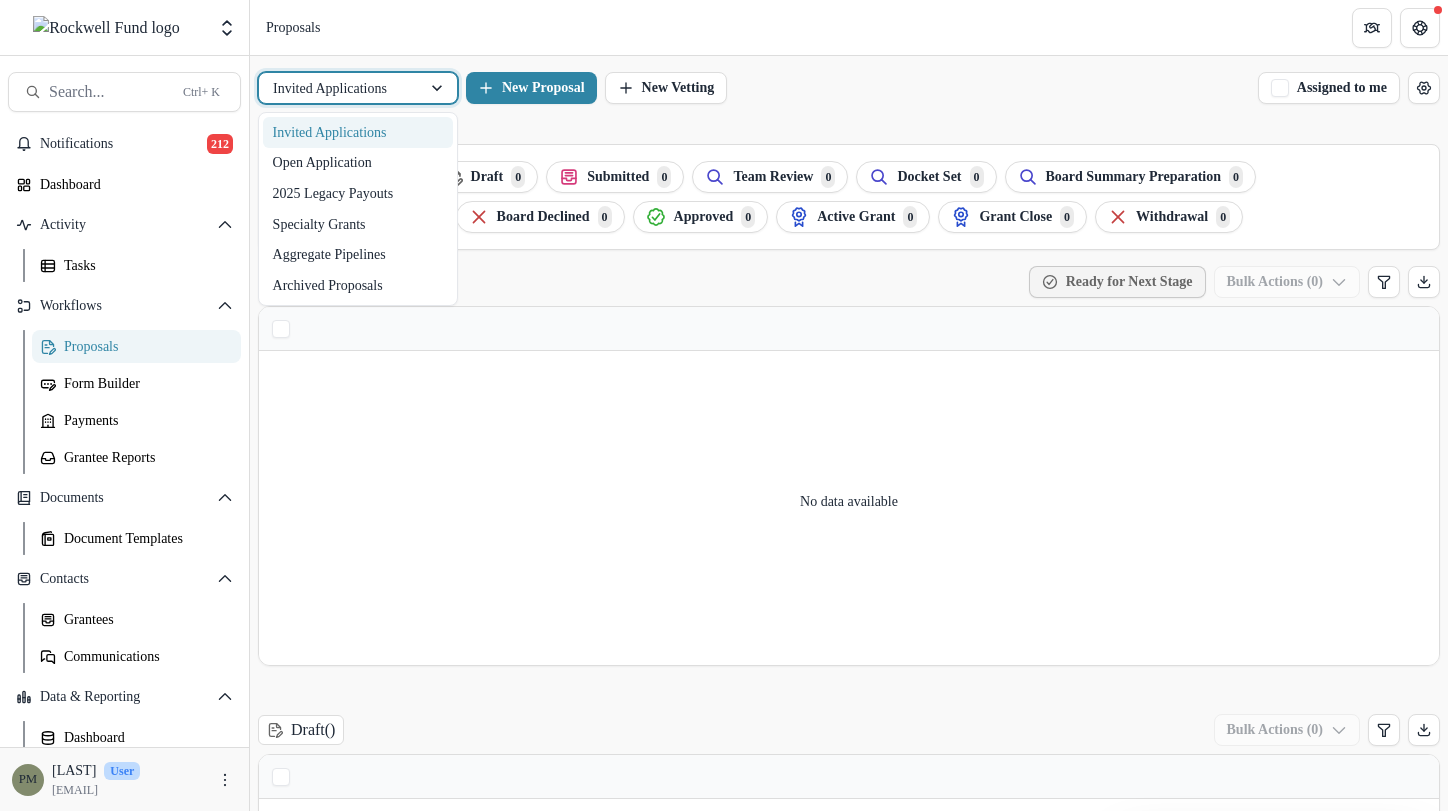 click at bounding box center [340, 88] 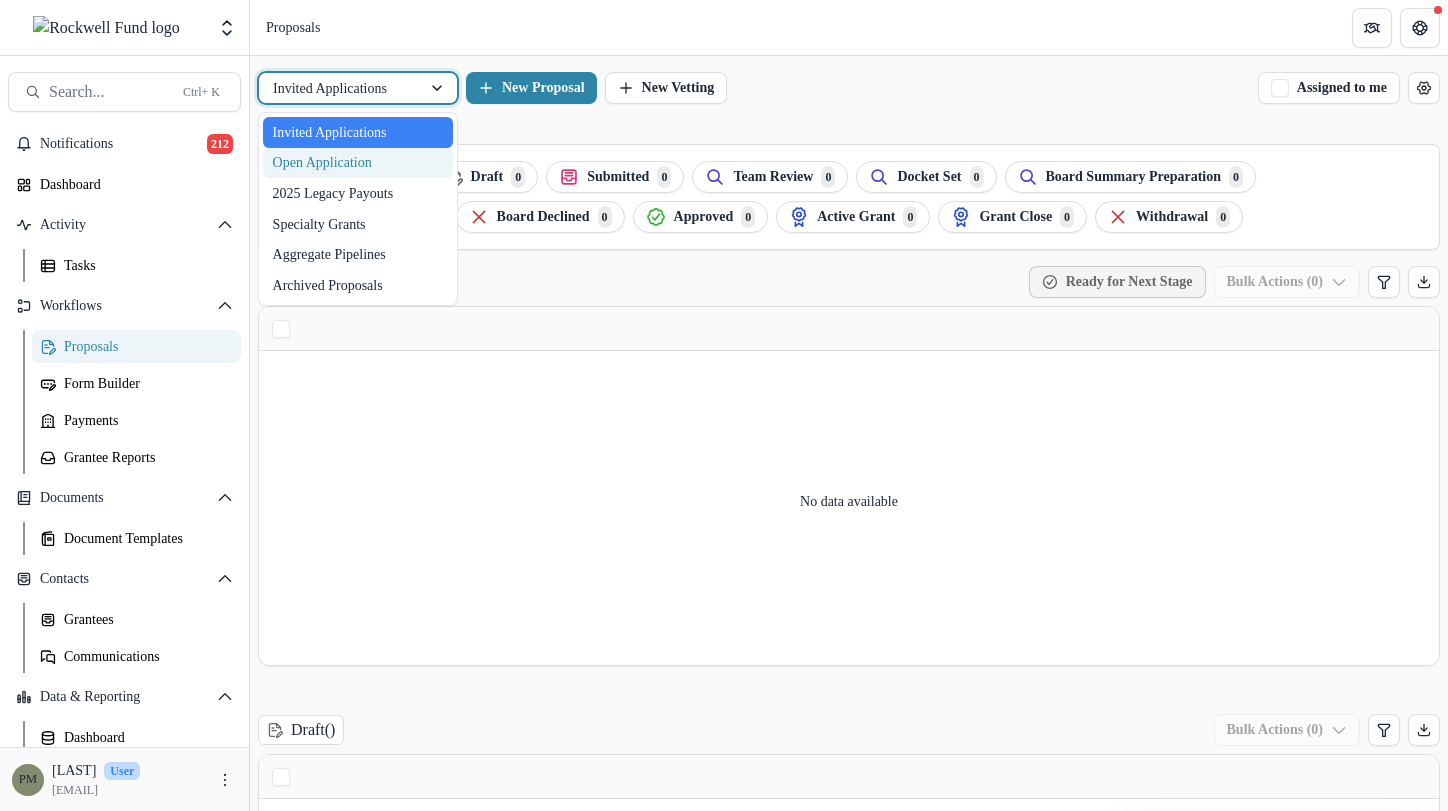 drag, startPoint x: 367, startPoint y: 185, endPoint x: 340, endPoint y: 158, distance: 38.183765 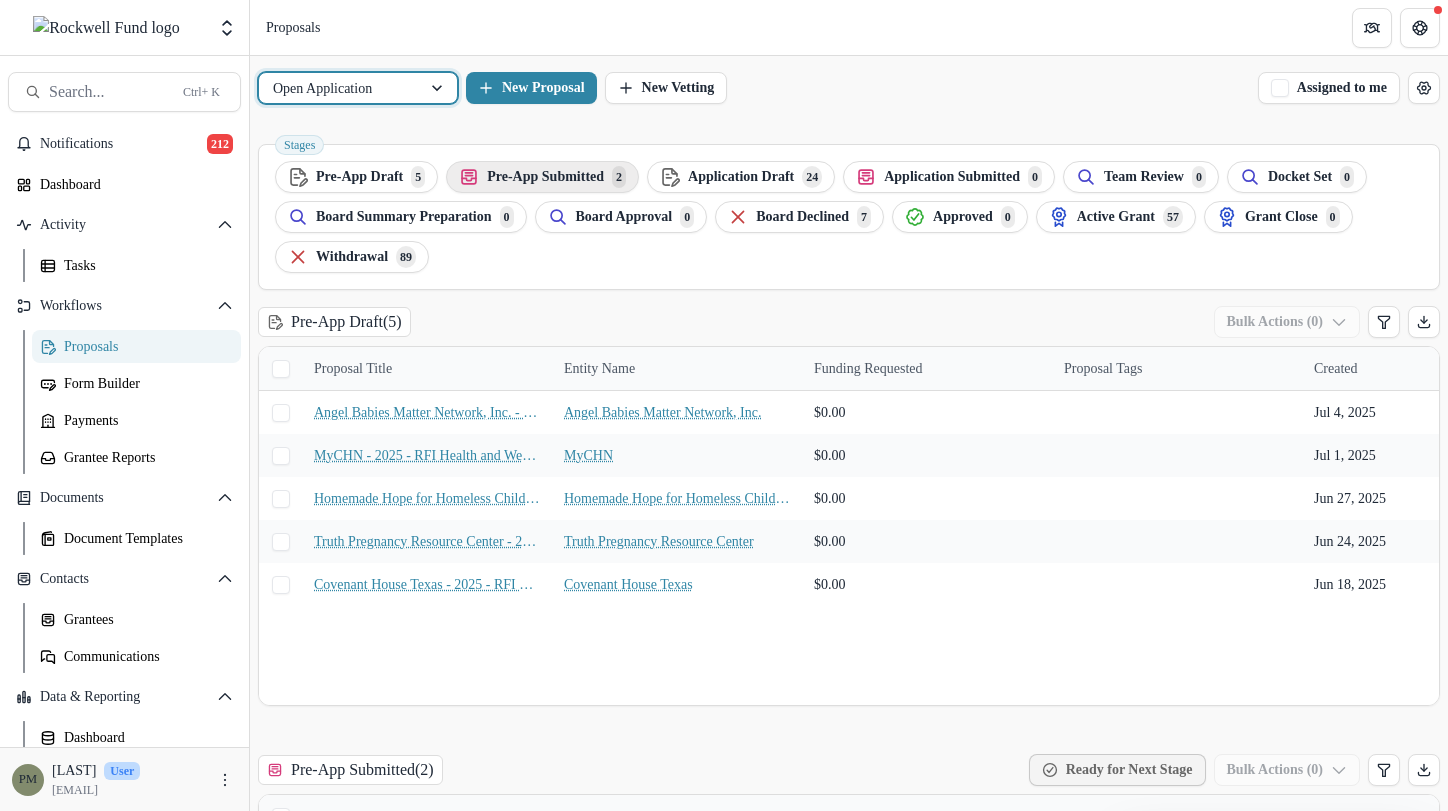click on "Pre-App Submitted" at bounding box center (359, 177) 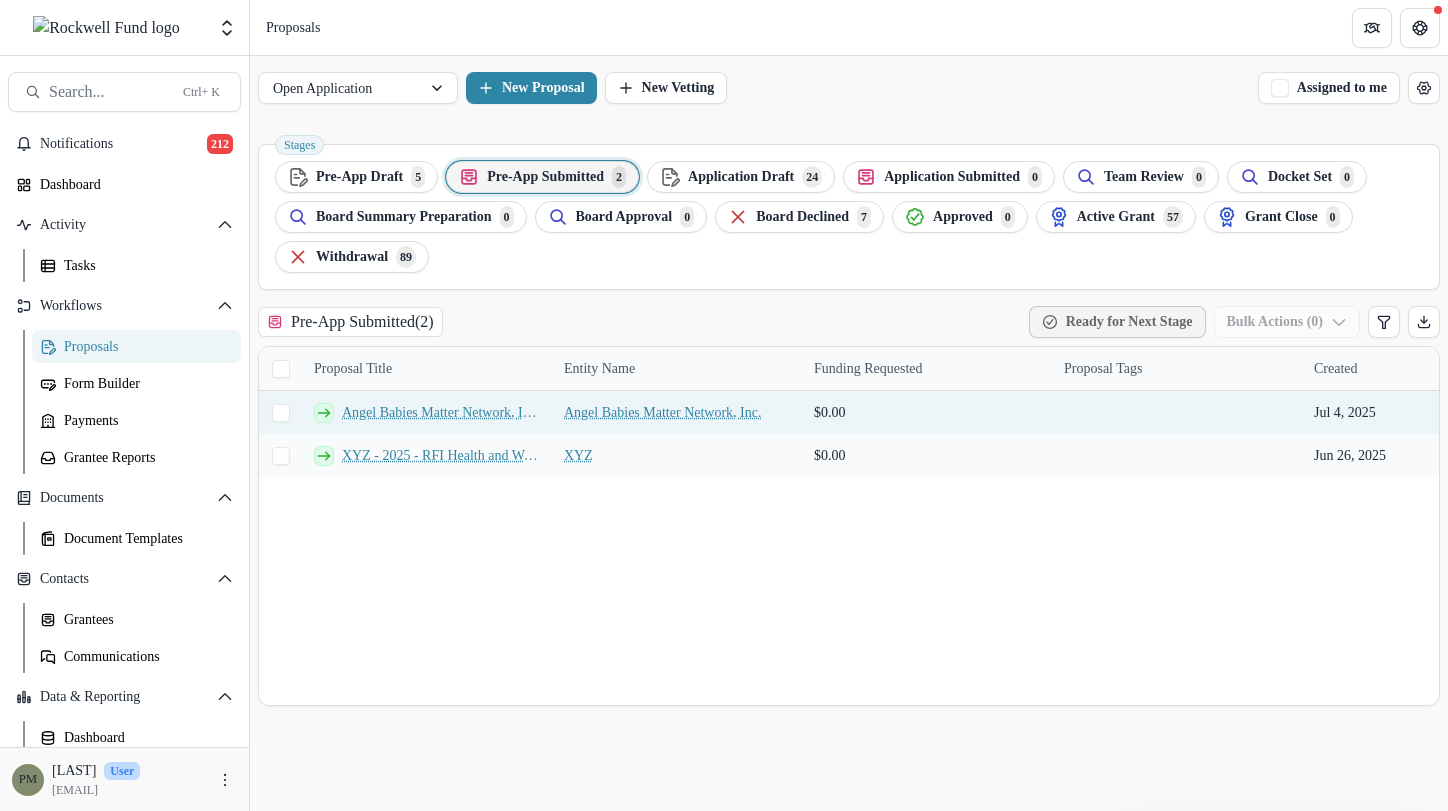 click on "Angel Babies Matter Network, Inc. - 2025 - RFI Health and Wellness Pre-Application" at bounding box center [441, 412] 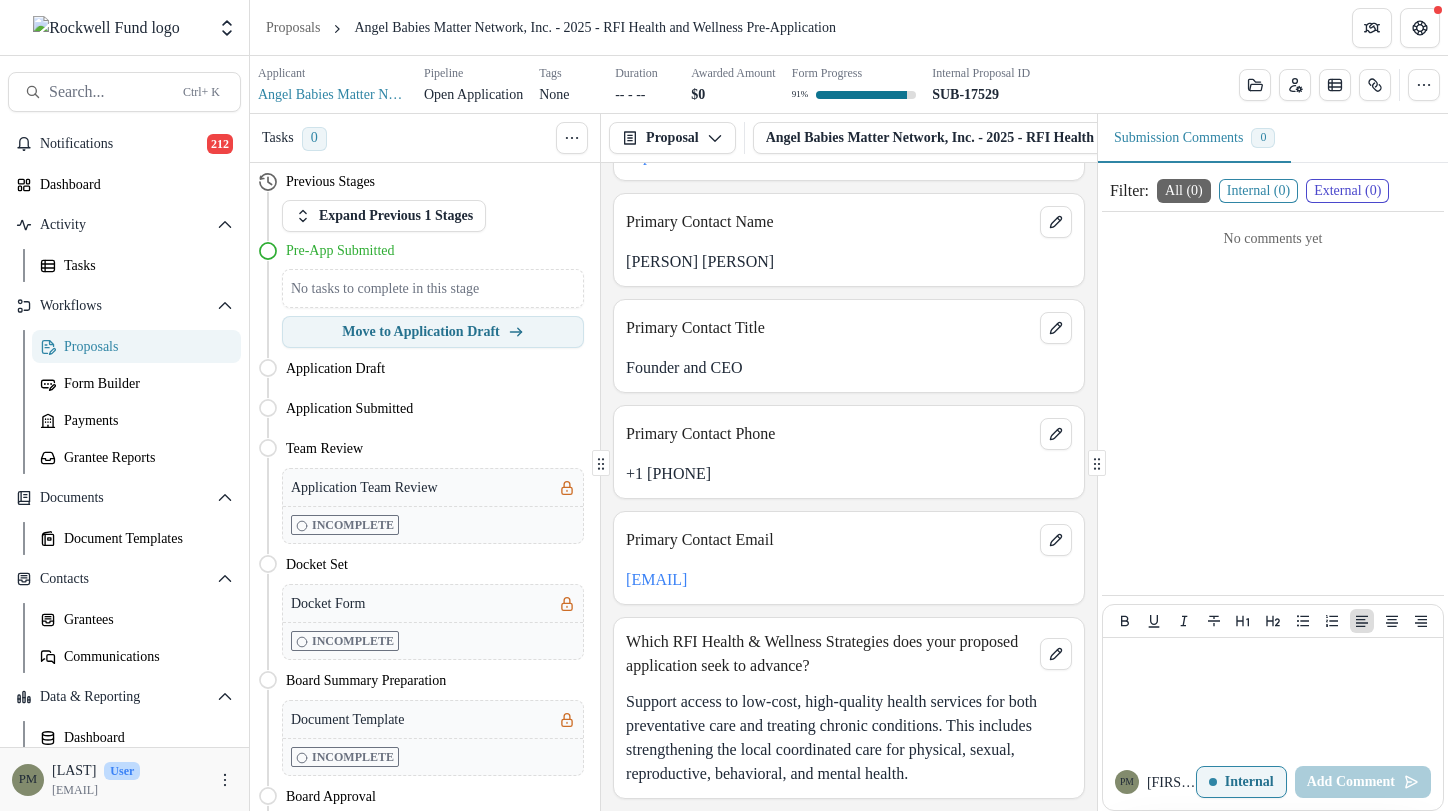 scroll, scrollTop: 1709, scrollLeft: 0, axis: vertical 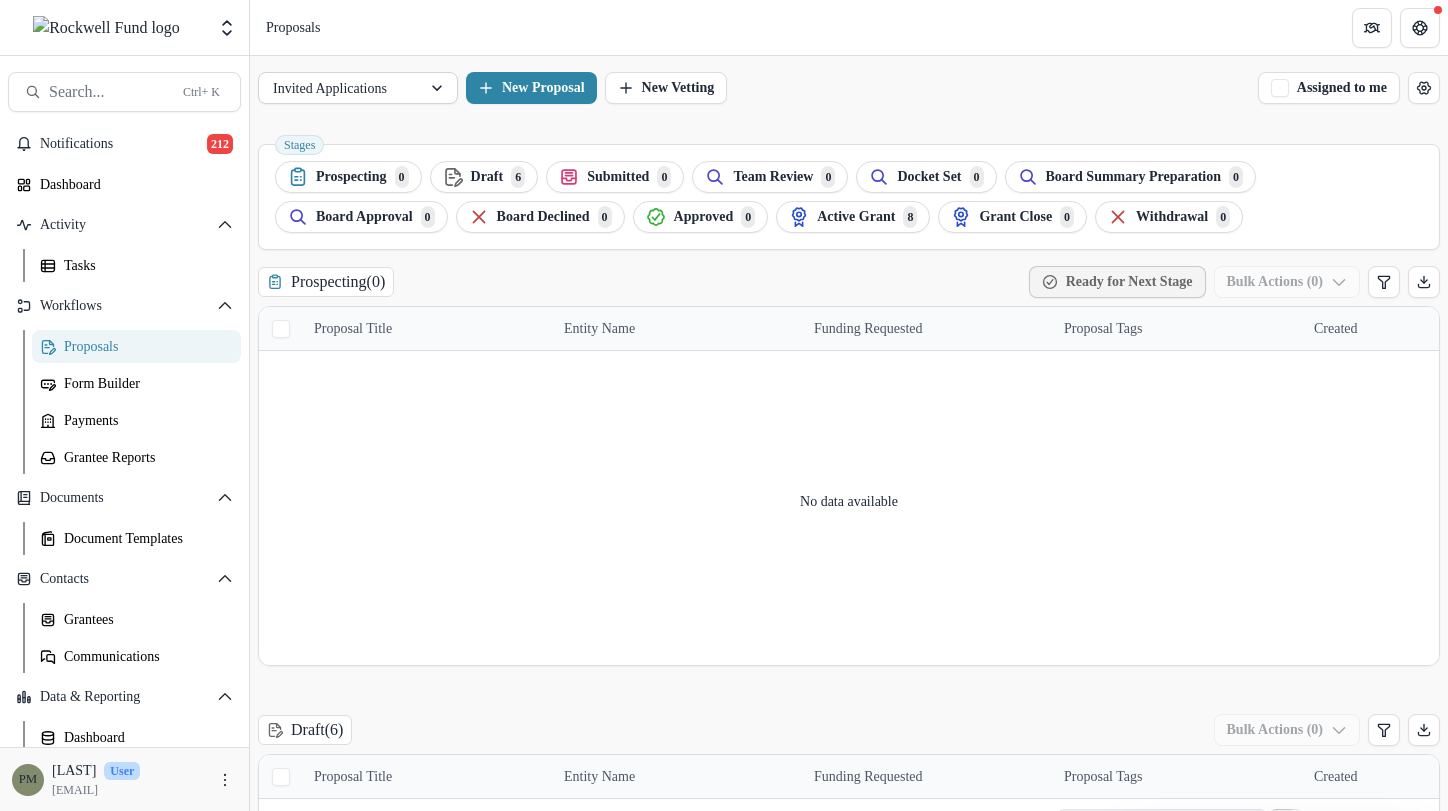 click at bounding box center [439, 88] 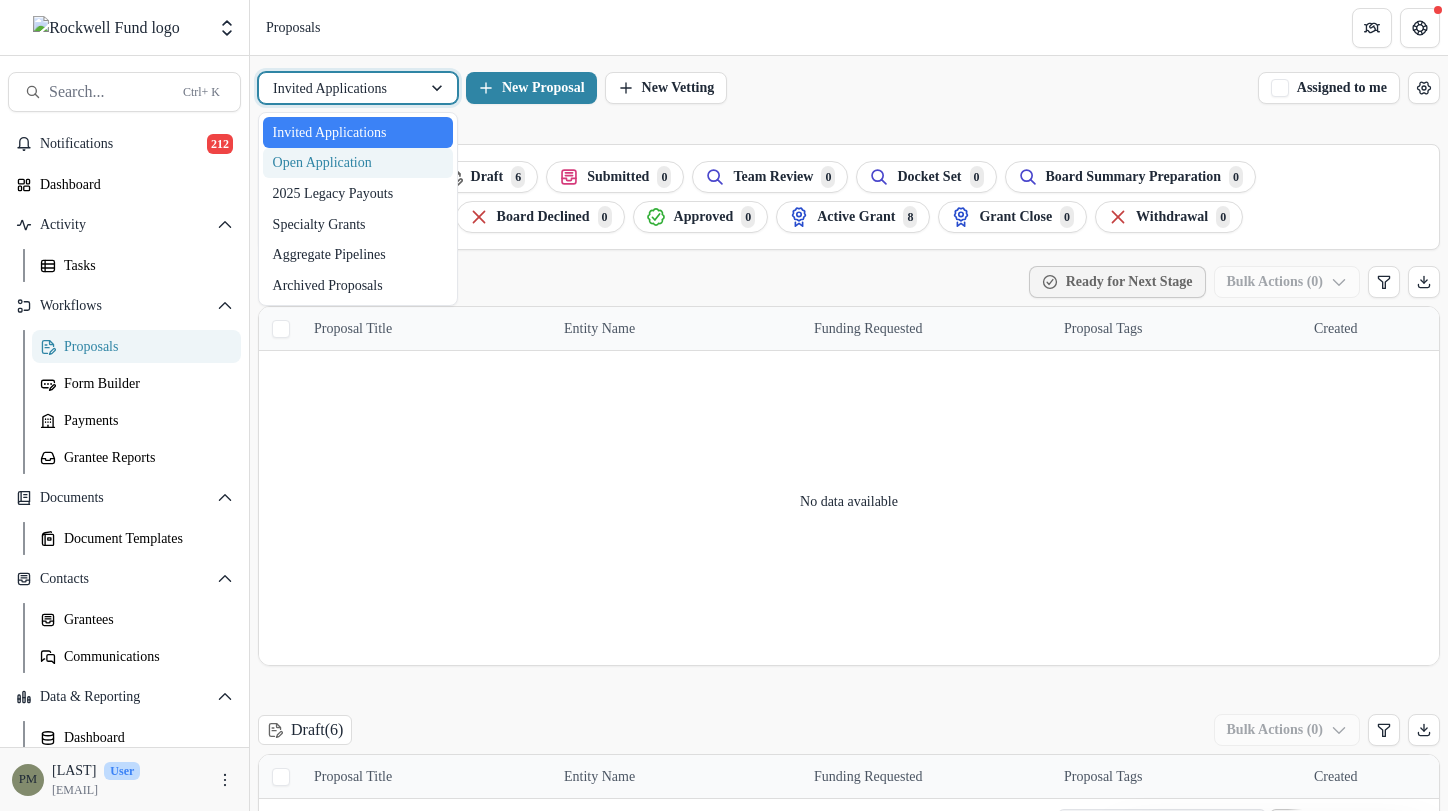 click on "Open Application" at bounding box center (358, 163) 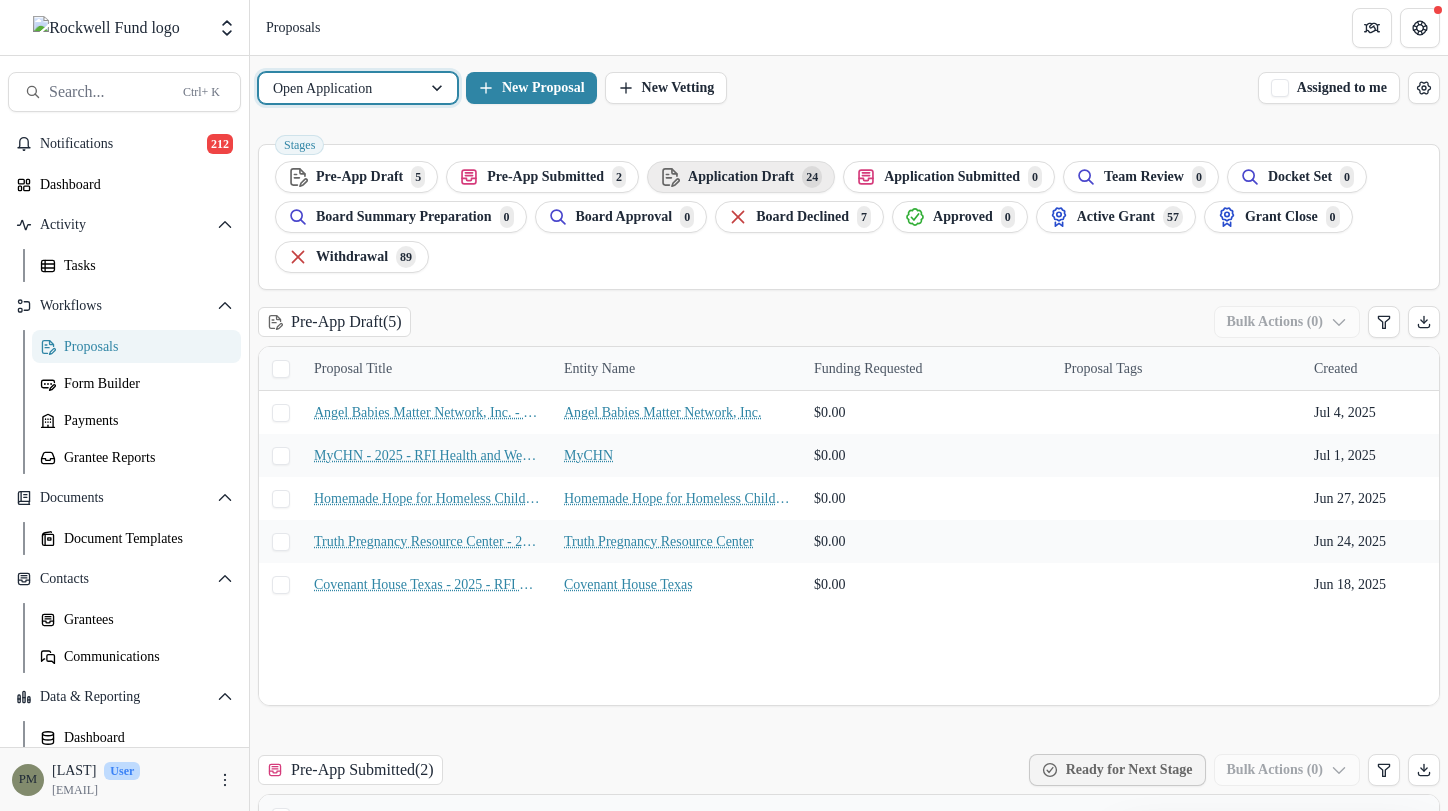 click on "Application Draft" at bounding box center (359, 177) 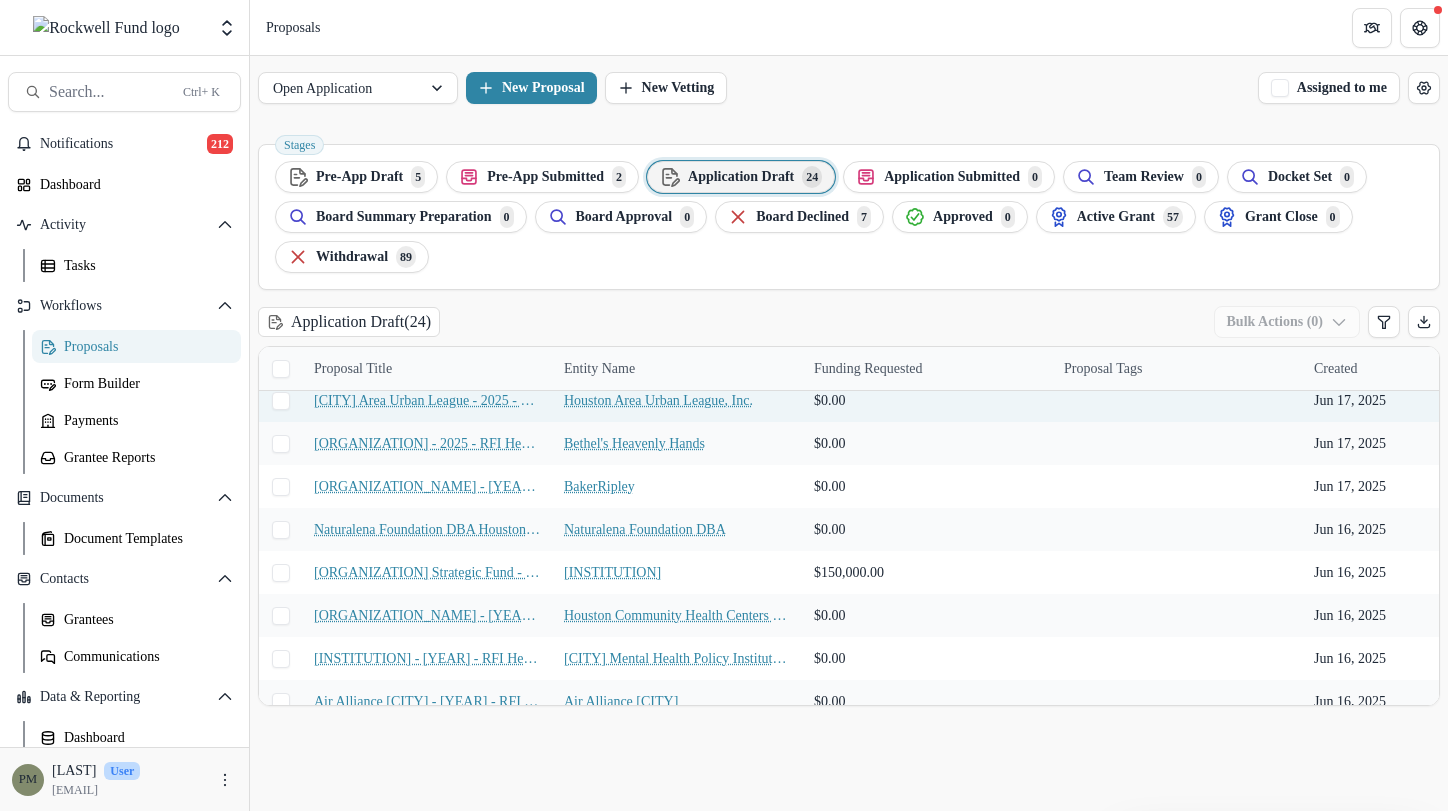 scroll, scrollTop: 718, scrollLeft: 0, axis: vertical 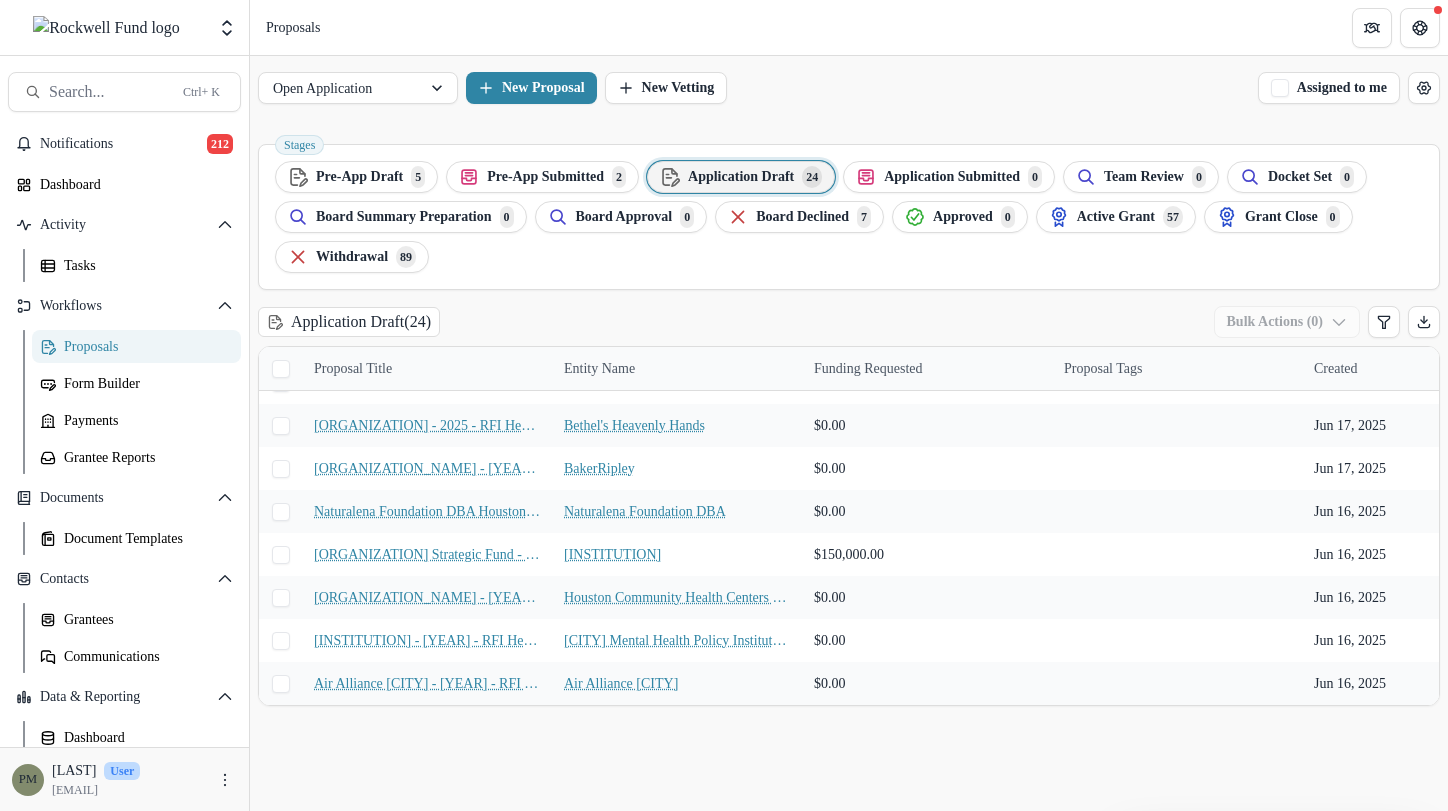 click on "Board Declined" at bounding box center (359, 177) 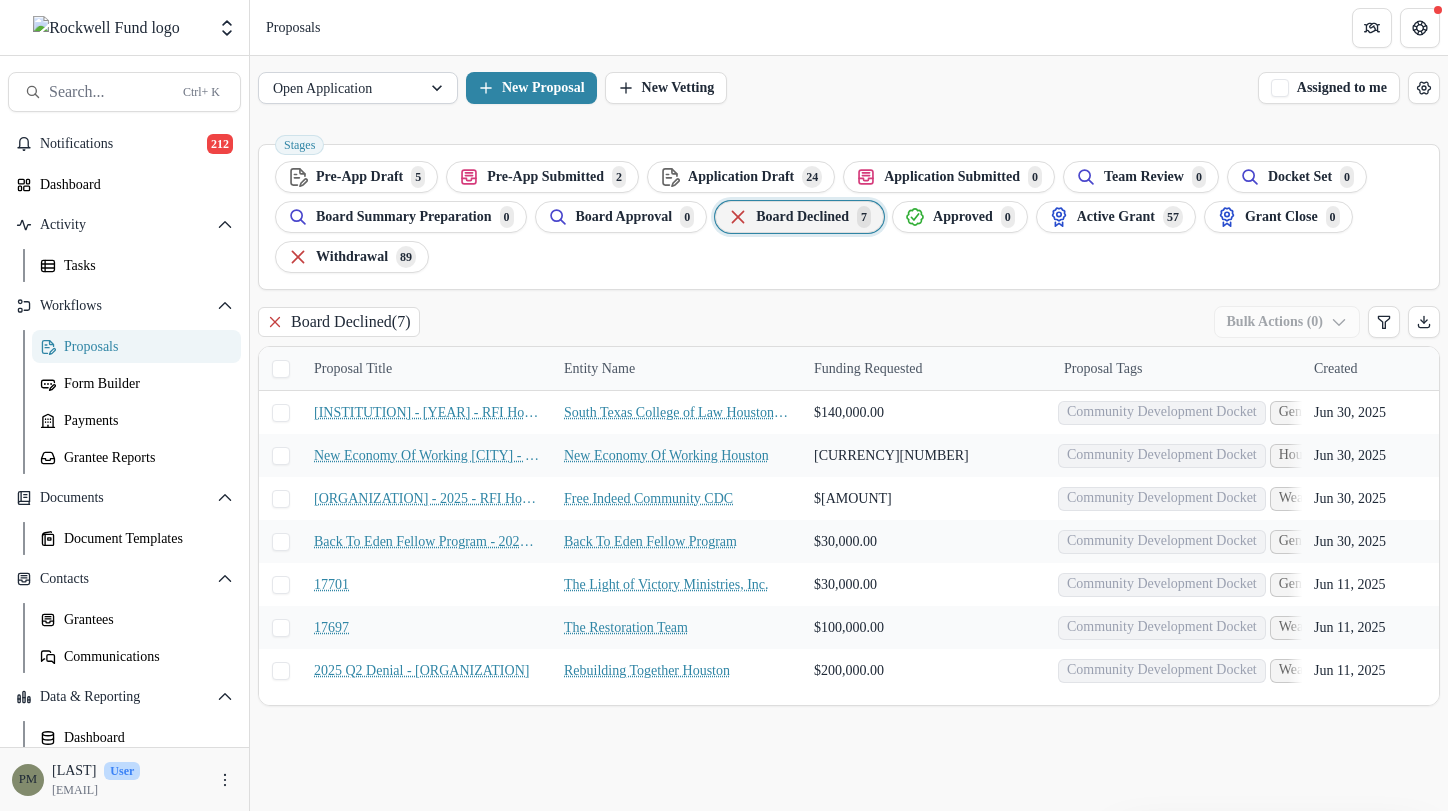 click at bounding box center (340, 88) 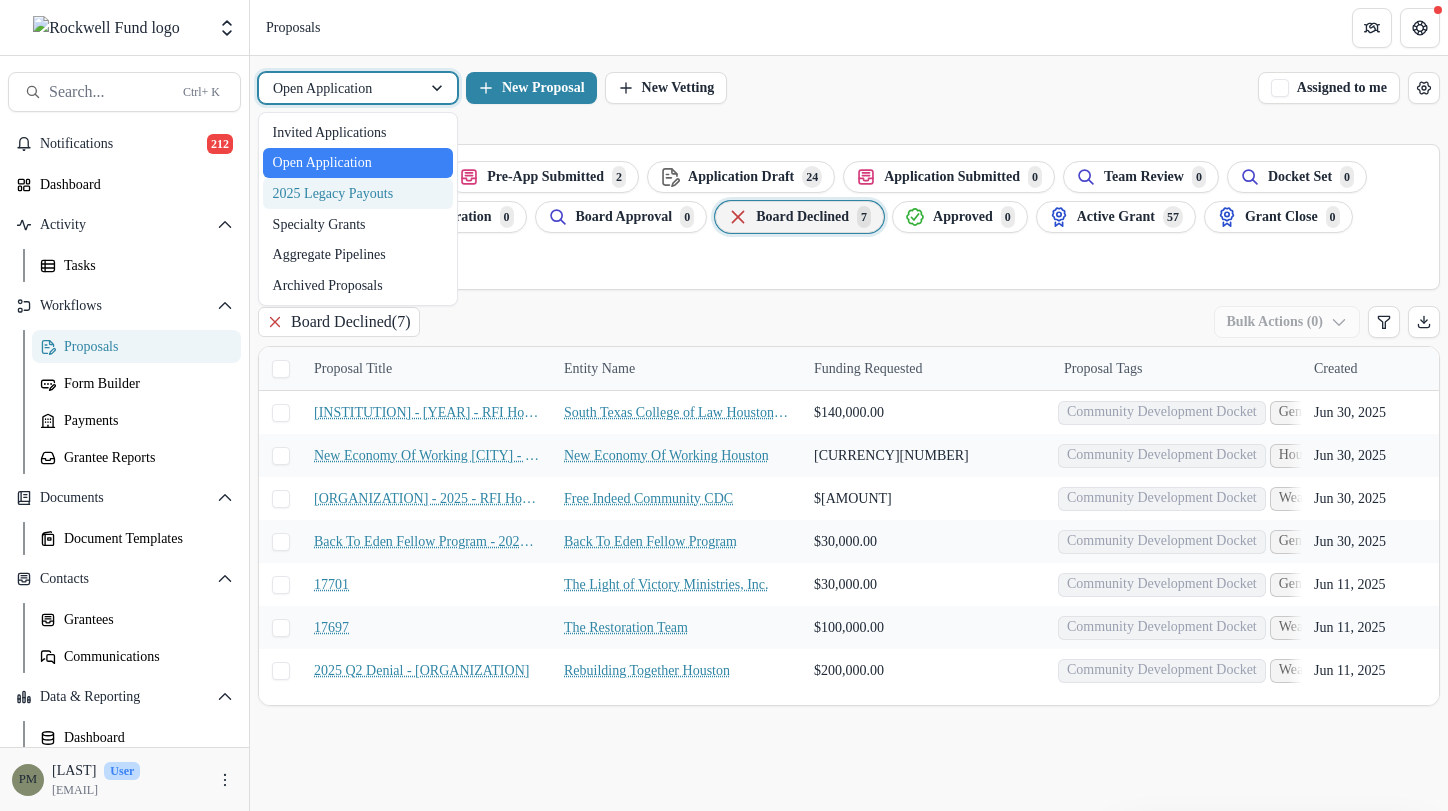 click on "2025 Legacy Payouts" at bounding box center (358, 193) 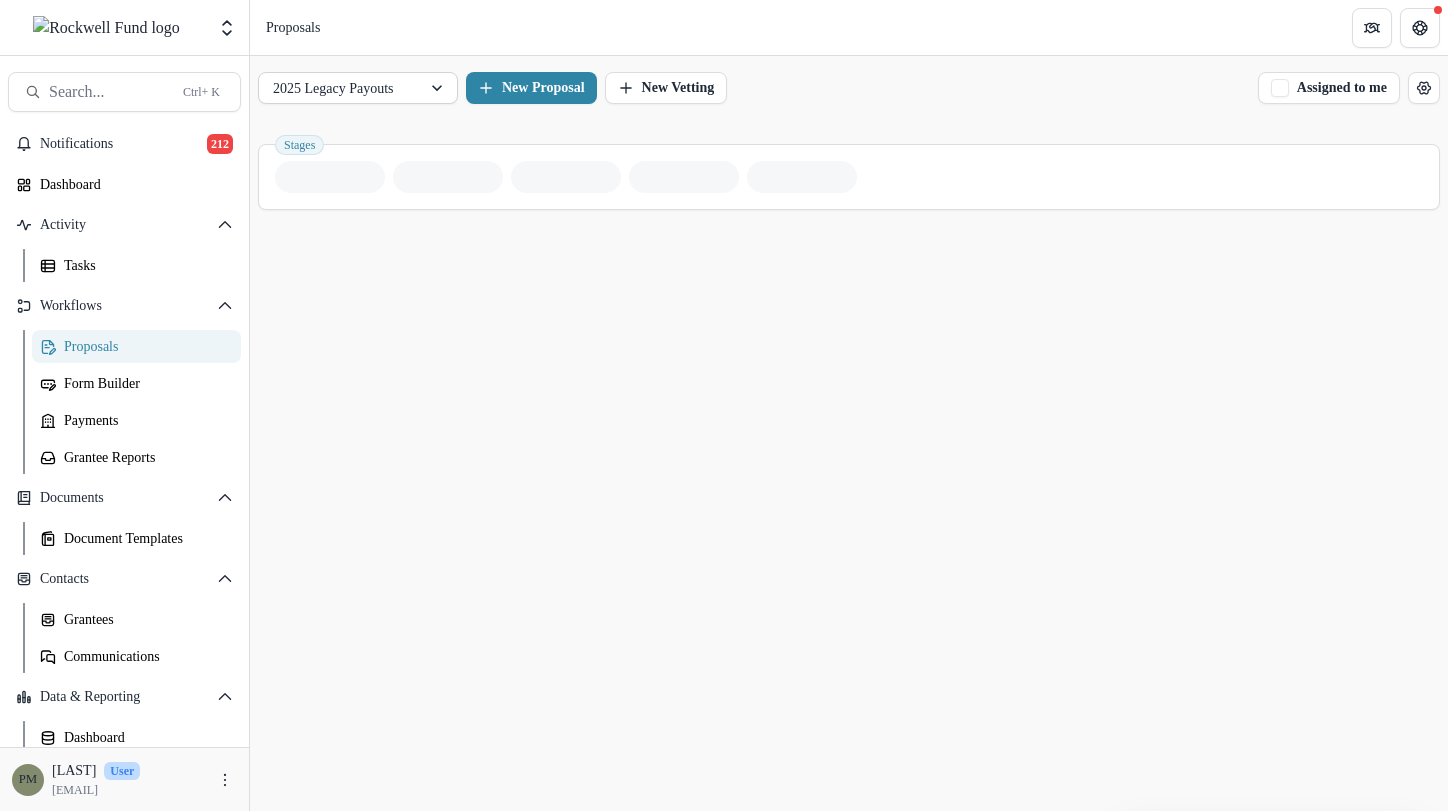 click at bounding box center [439, 88] 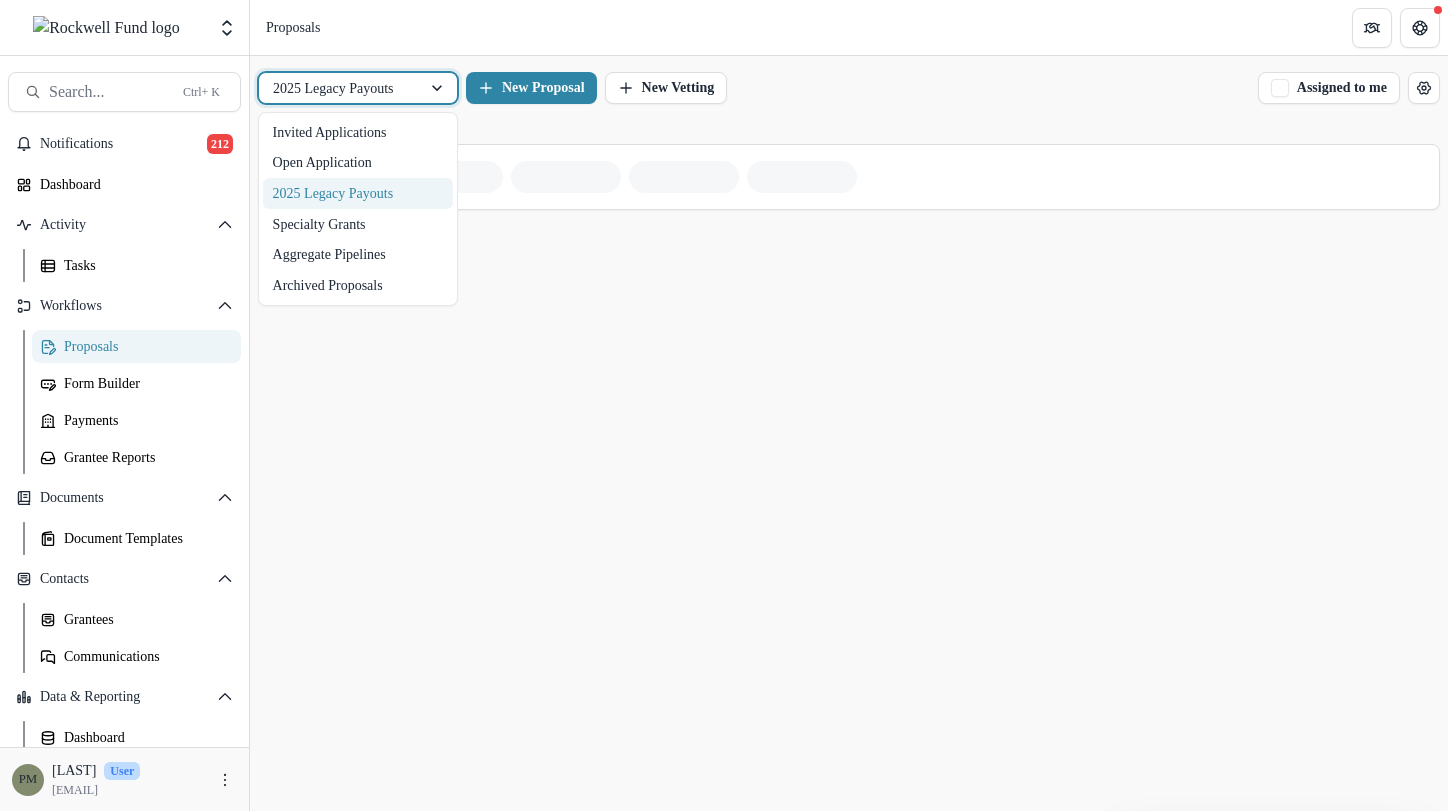 click on "2025 Legacy Payouts" at bounding box center [358, 193] 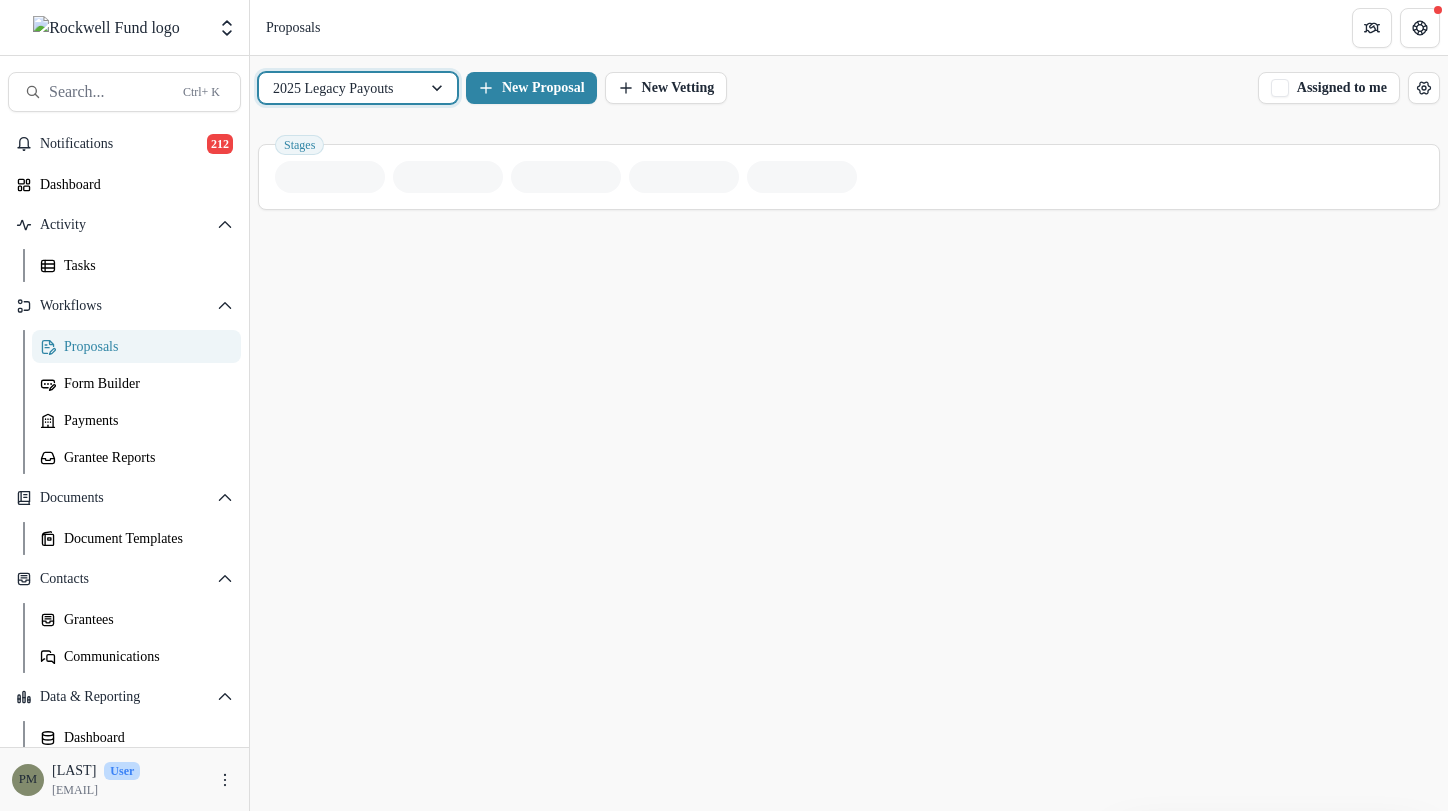 click on "2025 Legacy Payouts" at bounding box center (340, 88) 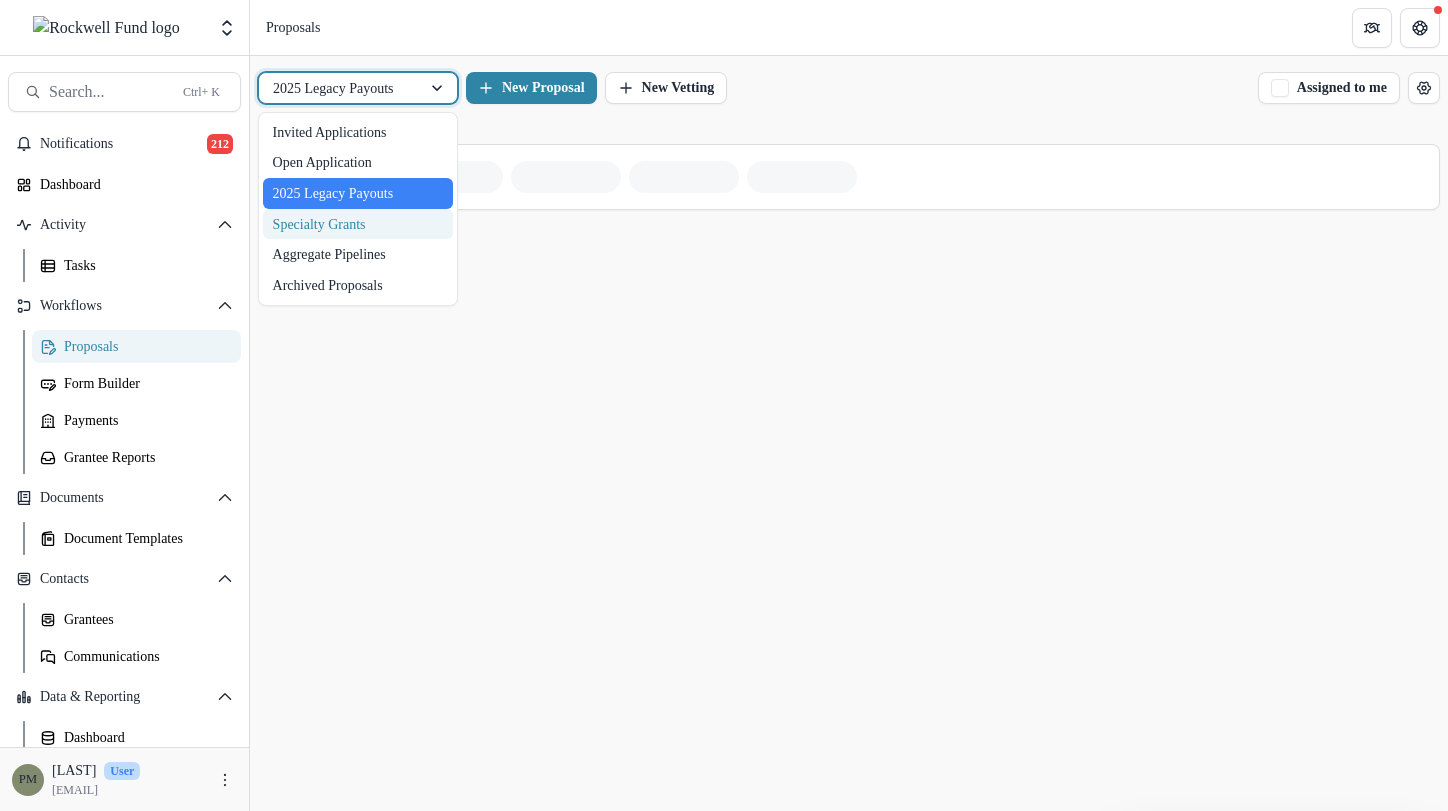 click on "Specialty Grants" at bounding box center (358, 224) 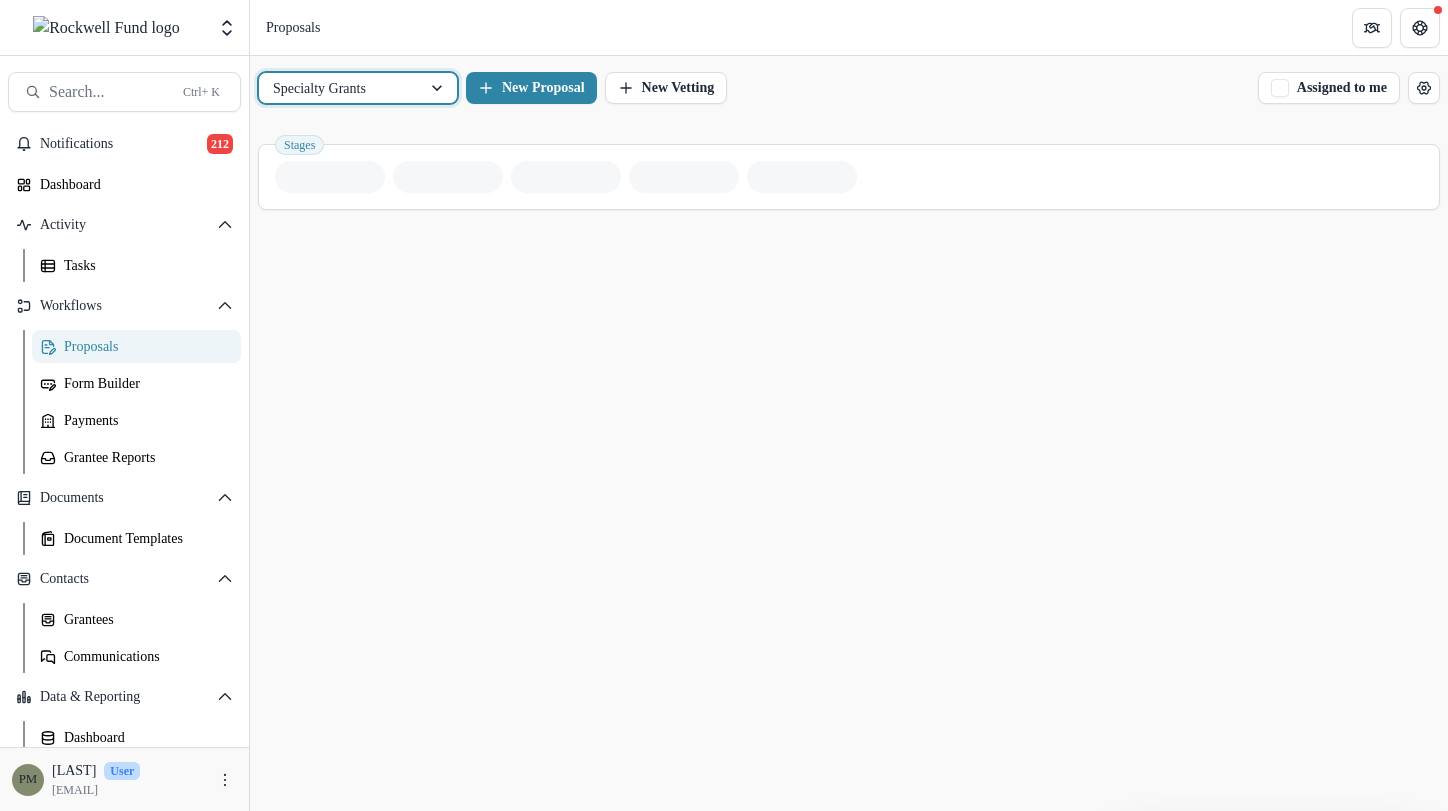 click at bounding box center [439, 88] 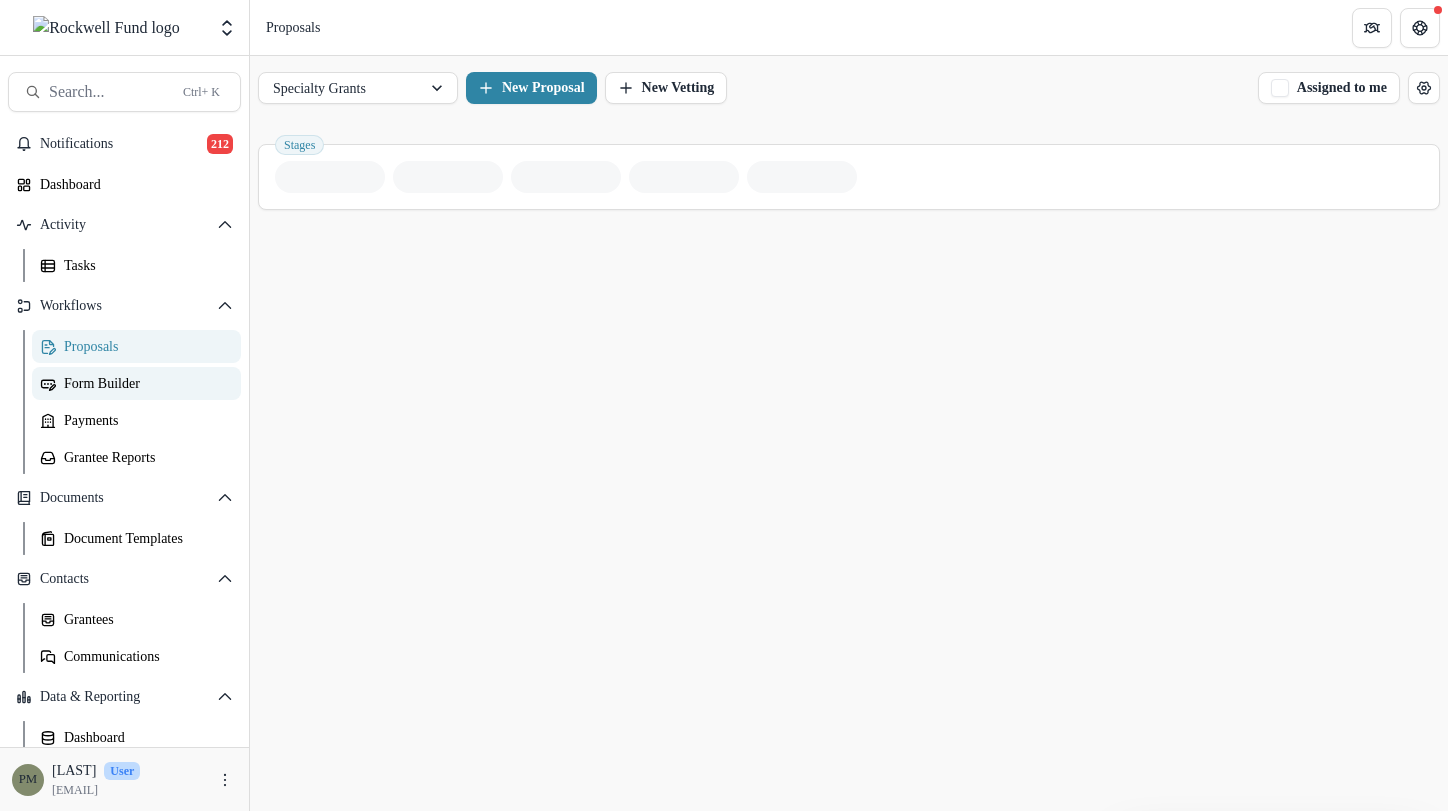click on "Form Builder" at bounding box center (144, 383) 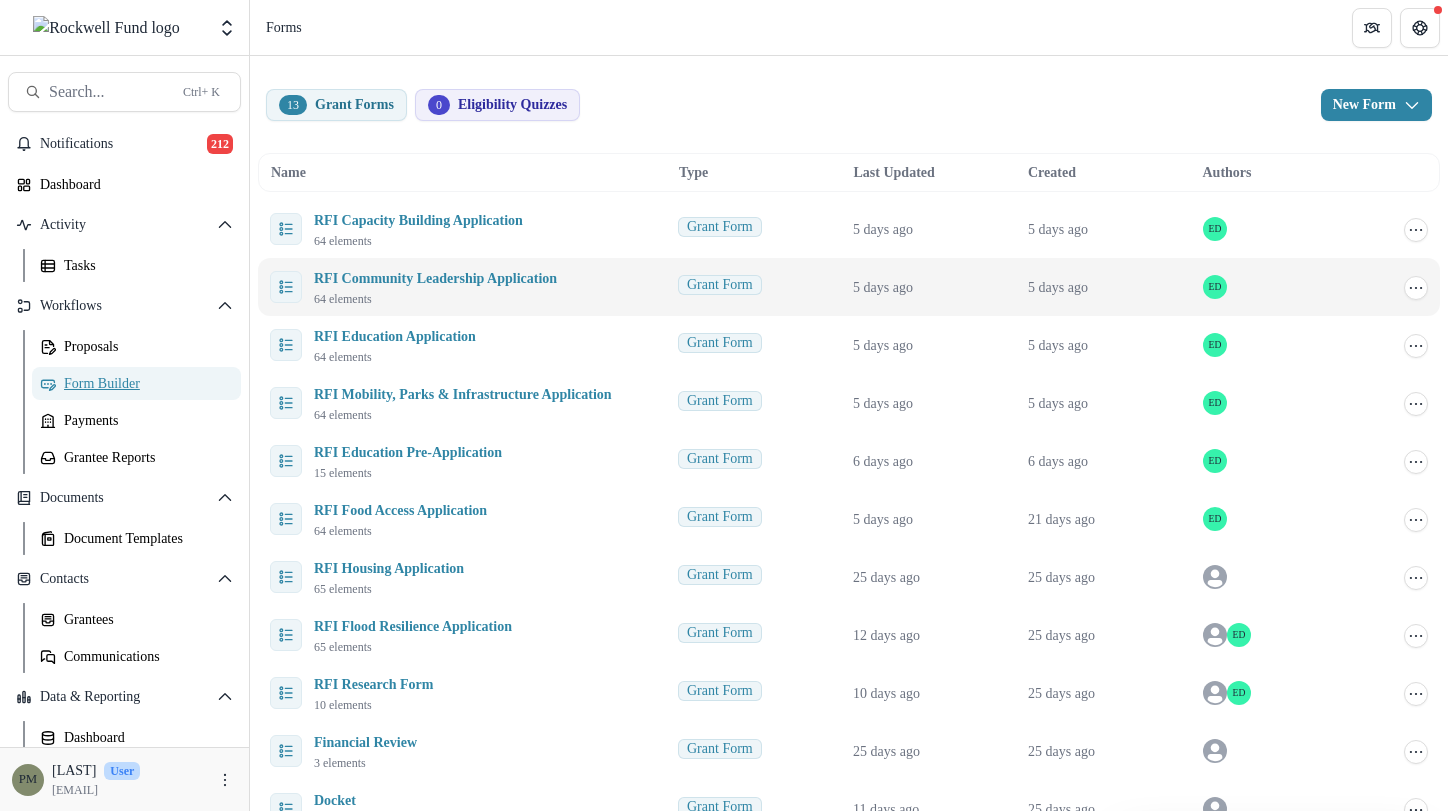 scroll, scrollTop: 0, scrollLeft: 0, axis: both 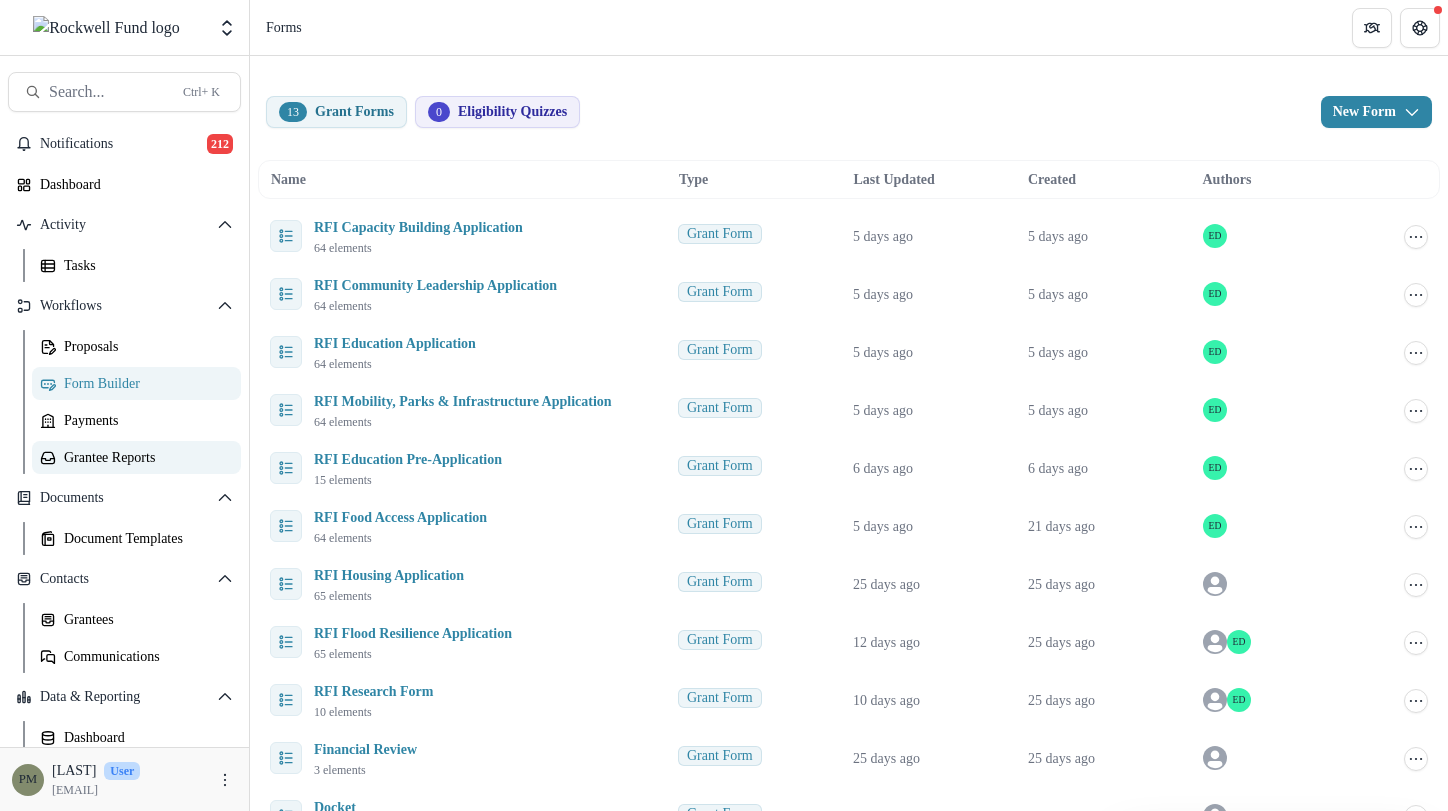 click on "Grantee Reports" at bounding box center (144, 457) 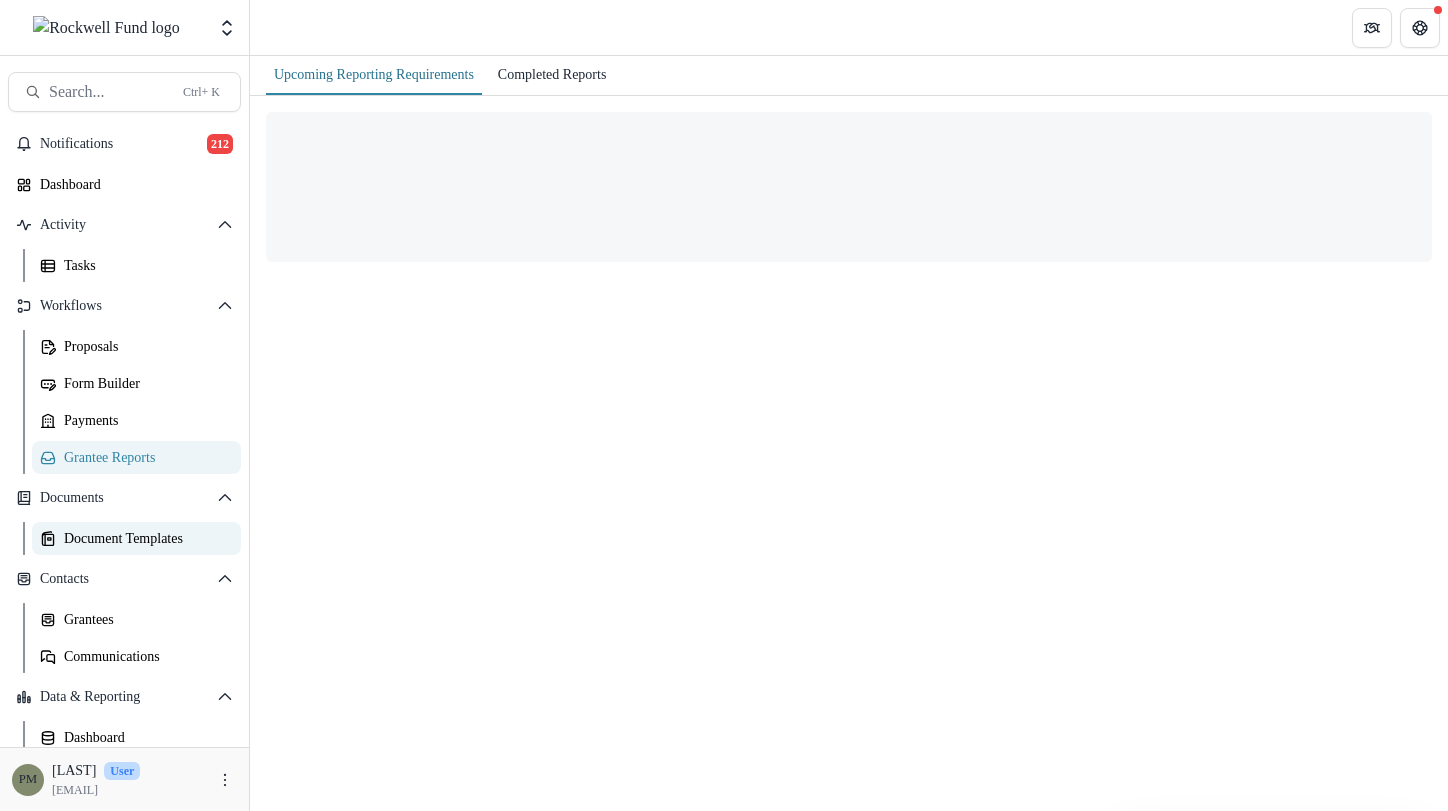 click on "Document Templates" at bounding box center [144, 538] 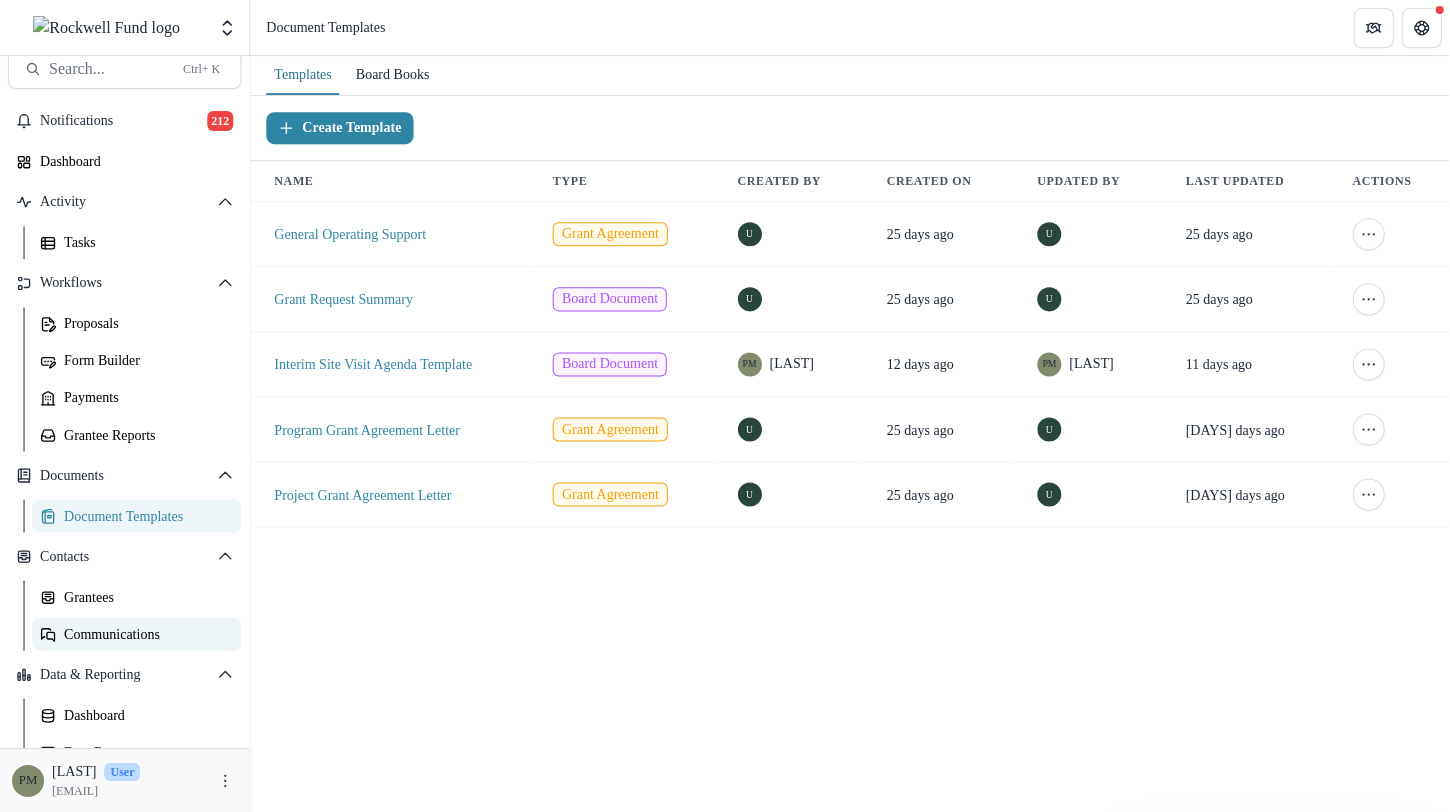 scroll, scrollTop: 44, scrollLeft: 0, axis: vertical 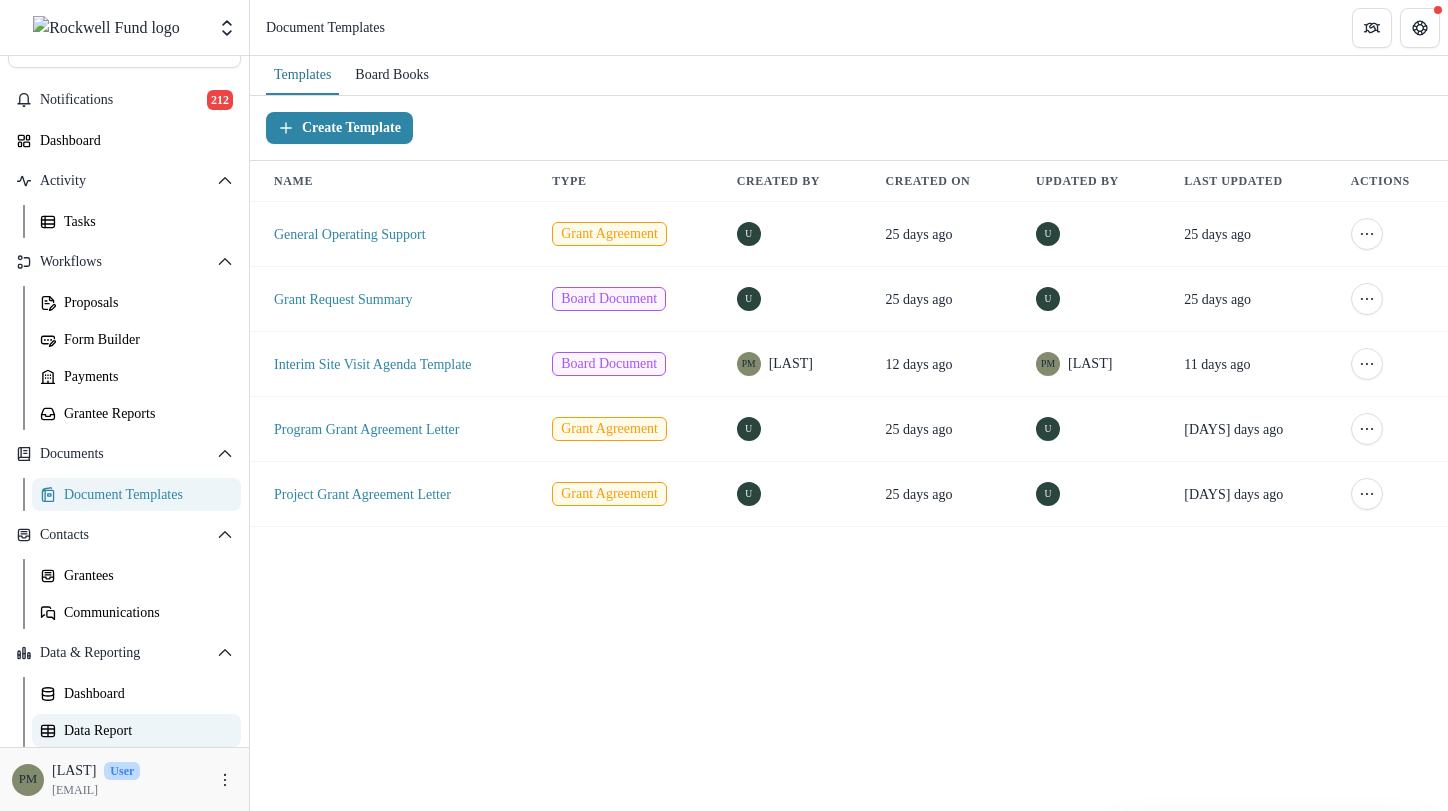 click on "Data Report" at bounding box center (144, 730) 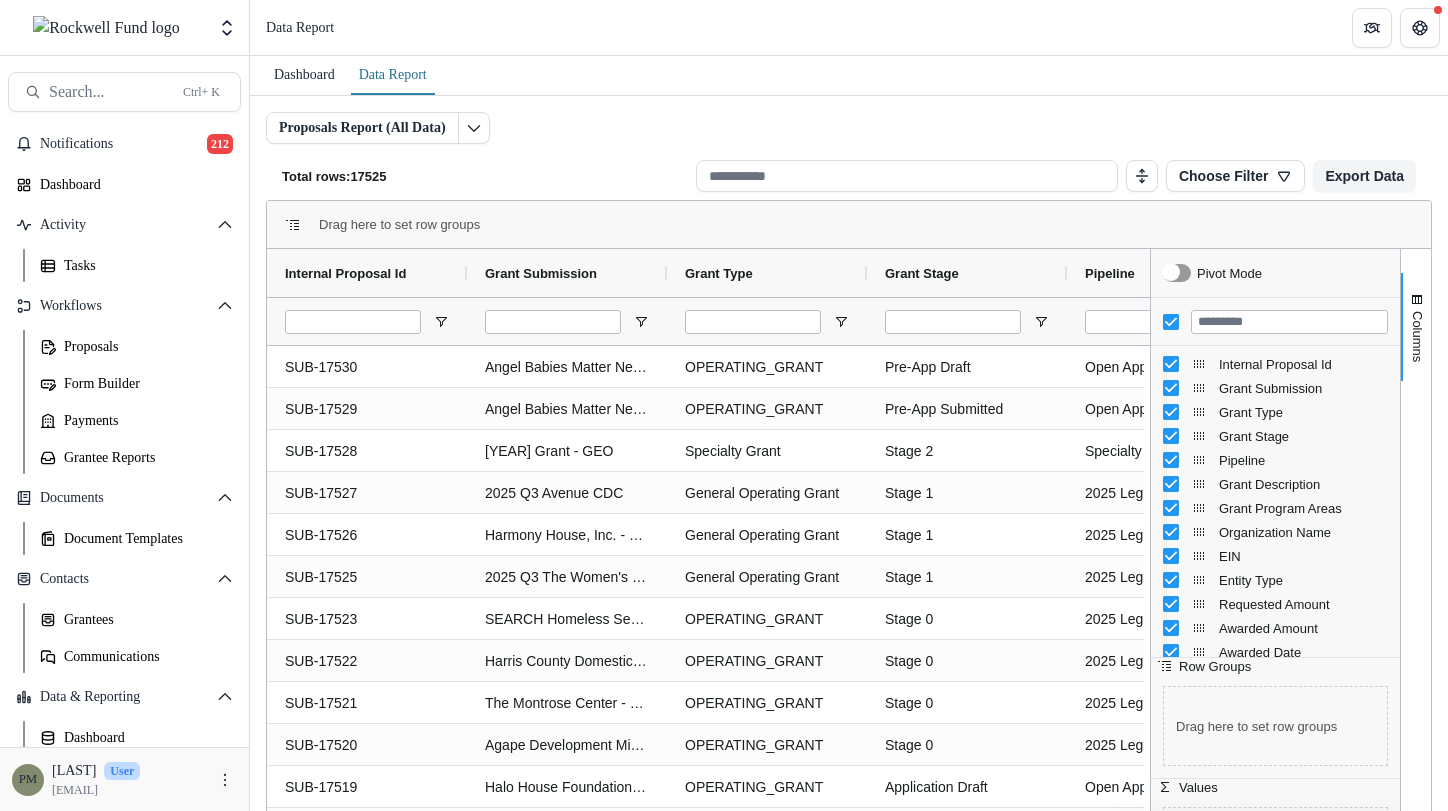 click on "Total rows: 17525 Choose Filter Personal Filters Team Filters Temelio Filters No personal filters found. Add Personal Filter CRM Duplicates (CRM Profile Report) Filter Test (Proposals Report (All Data)) Add Team Filter RFI Capacity Building Application ( Proposals Report (All Data) ) RFI Community Leadership Application ( Proposals Report (All Data) ) RFI Education Application ( Proposals Report (All Data) ) RFI Mobility, Parks & Infrastructure Application ( Proposals Report (All Data) ) RFI Education Pre-Application ( Proposals Report (All Data) ) RFI Food Access Application ( Proposals Report (All Data) ) RFI Housing Application ( Proposals Report (All Data) ) RFI Flood Resilience Application ( Proposals Report (All Data) ) RFI Research Form ( Proposals Report (All Data) ) Financial Review ( Proposals Report (All Data) )Docket ( Proposals Report (All Data) ) RFI Health and Wellness Pre-Application ( Proposals Report (All Data) ) RFI Health and Wellness Application ( ) ( )Docket Form (" at bounding box center [849, 176] 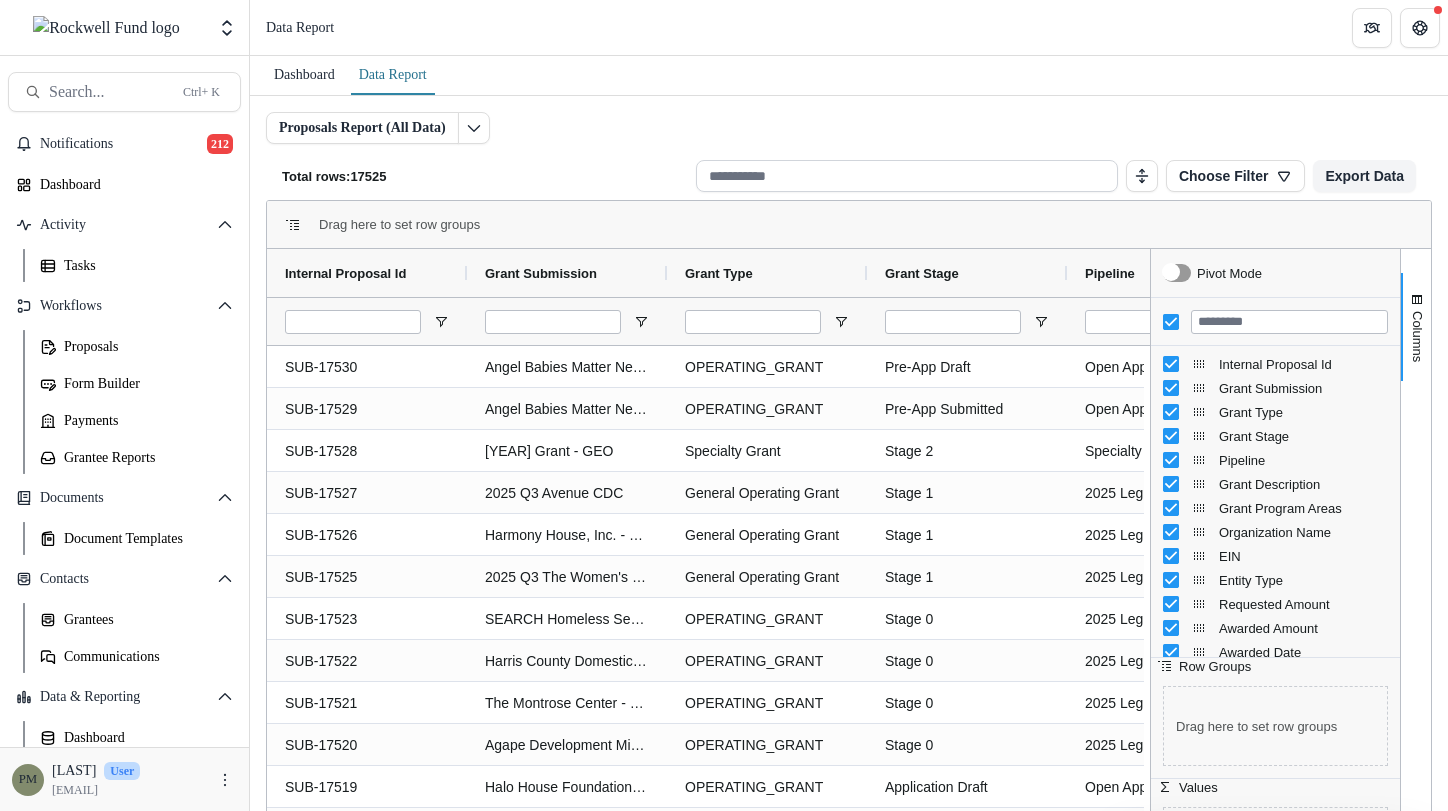 click at bounding box center (907, 176) 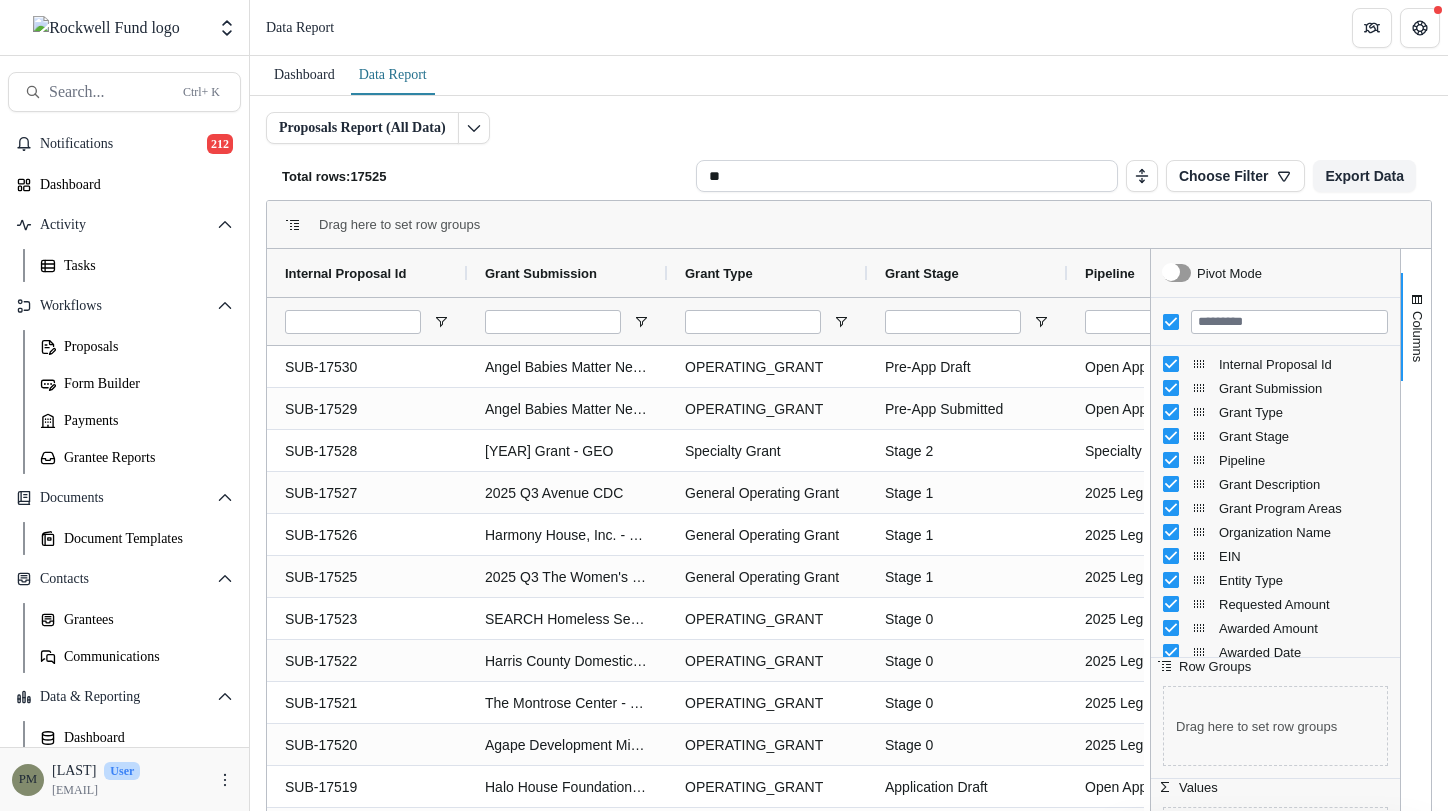 type on "*" 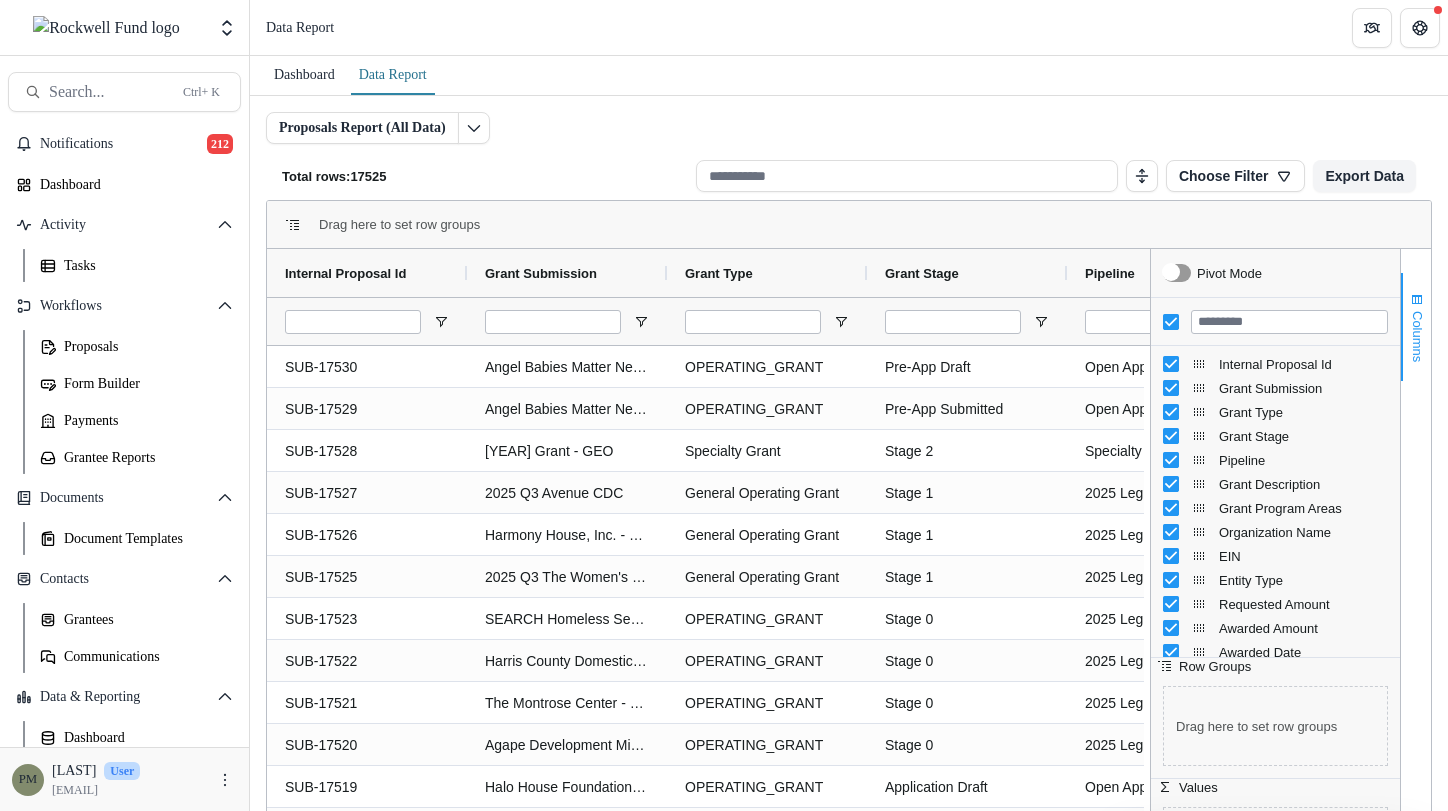 click at bounding box center [1417, 300] 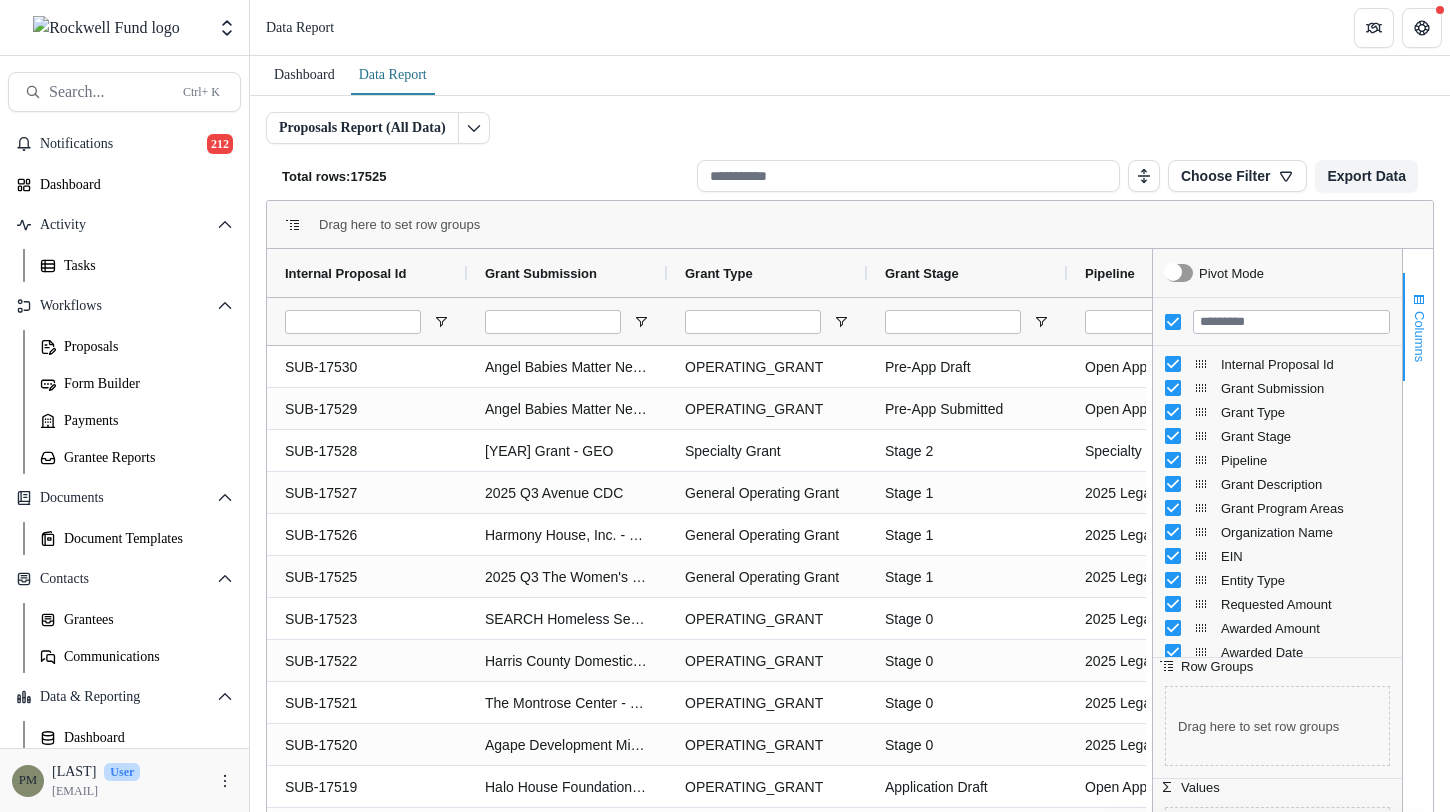 click on "Columns" at bounding box center [1419, 336] 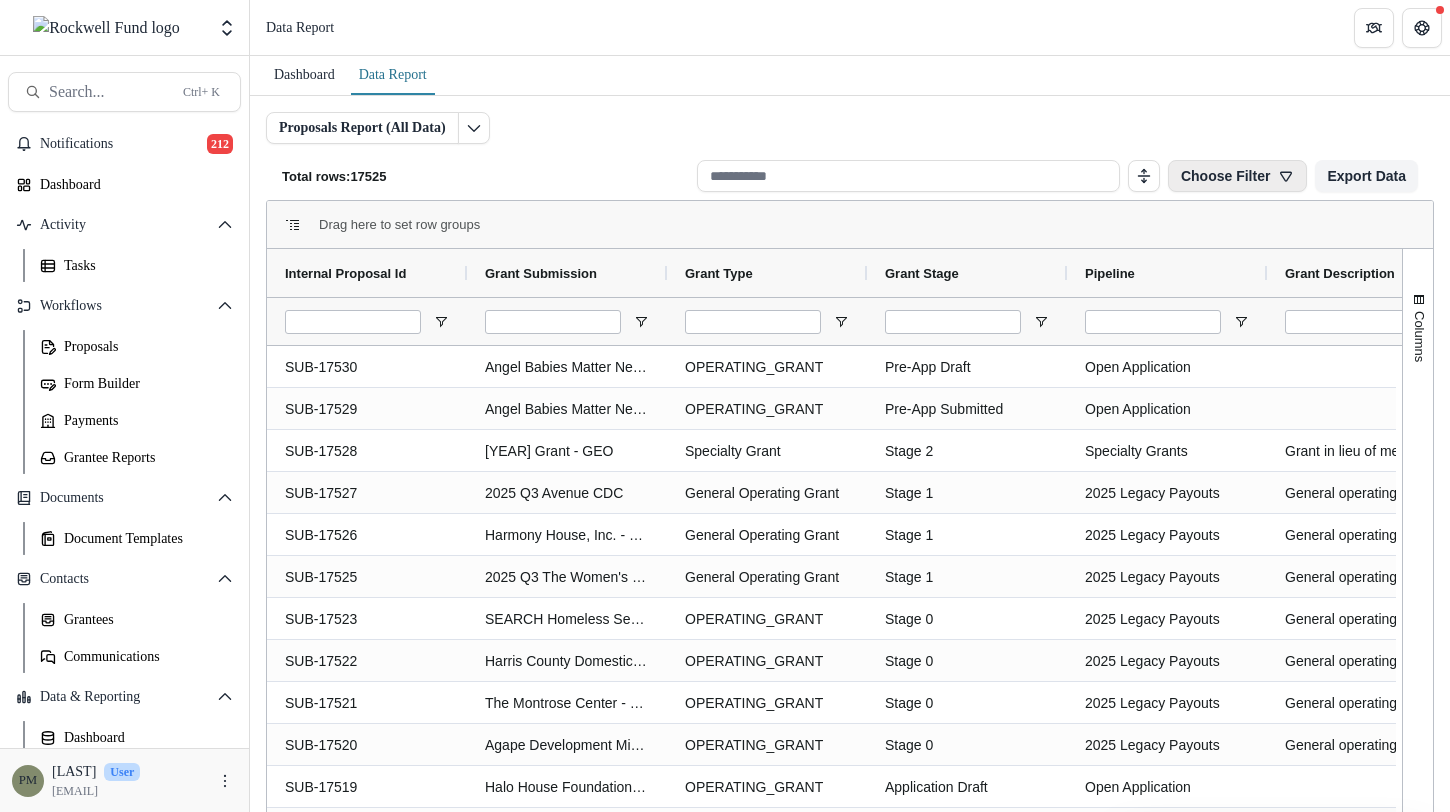 click on "Choose Filter" at bounding box center [1237, 176] 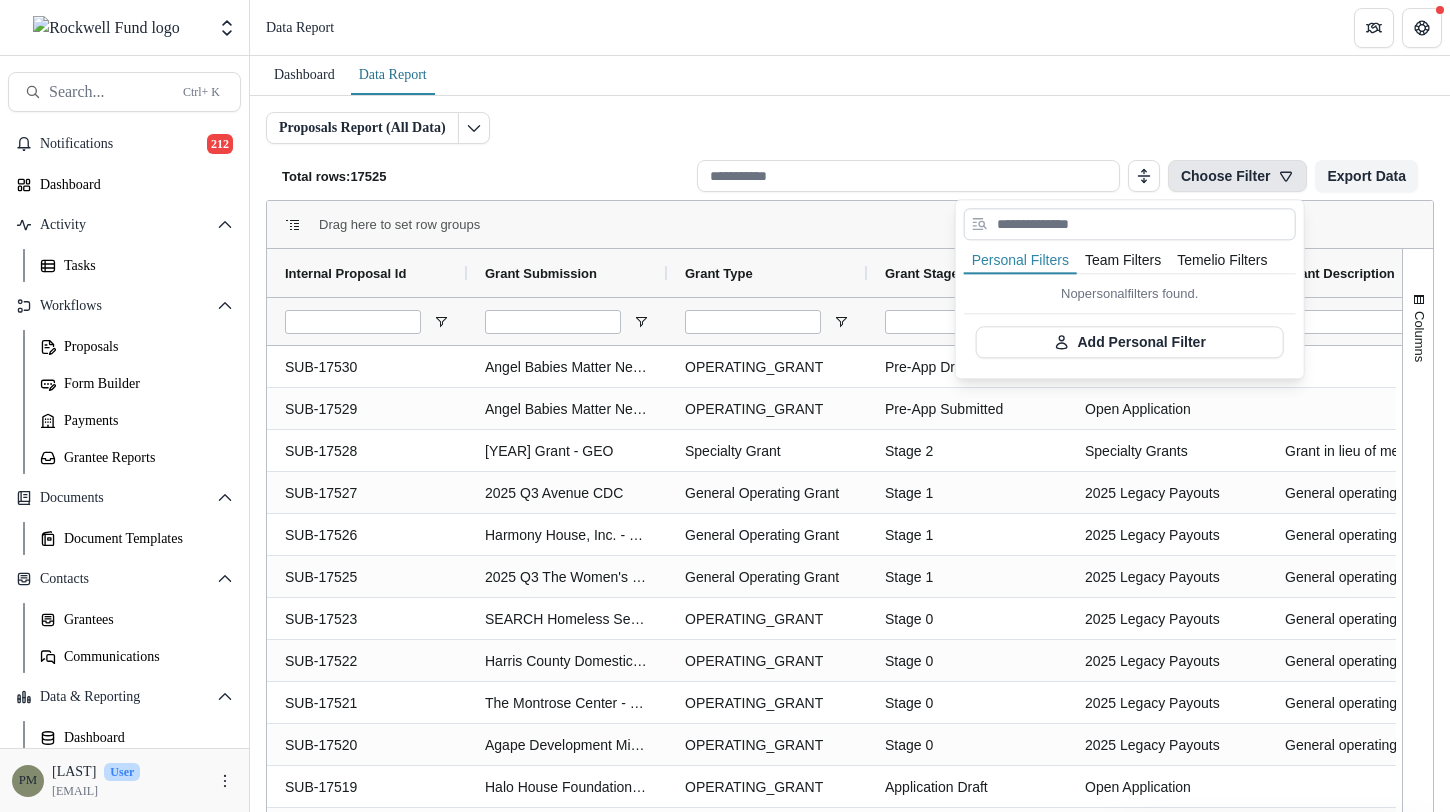 click at bounding box center (1130, 224) 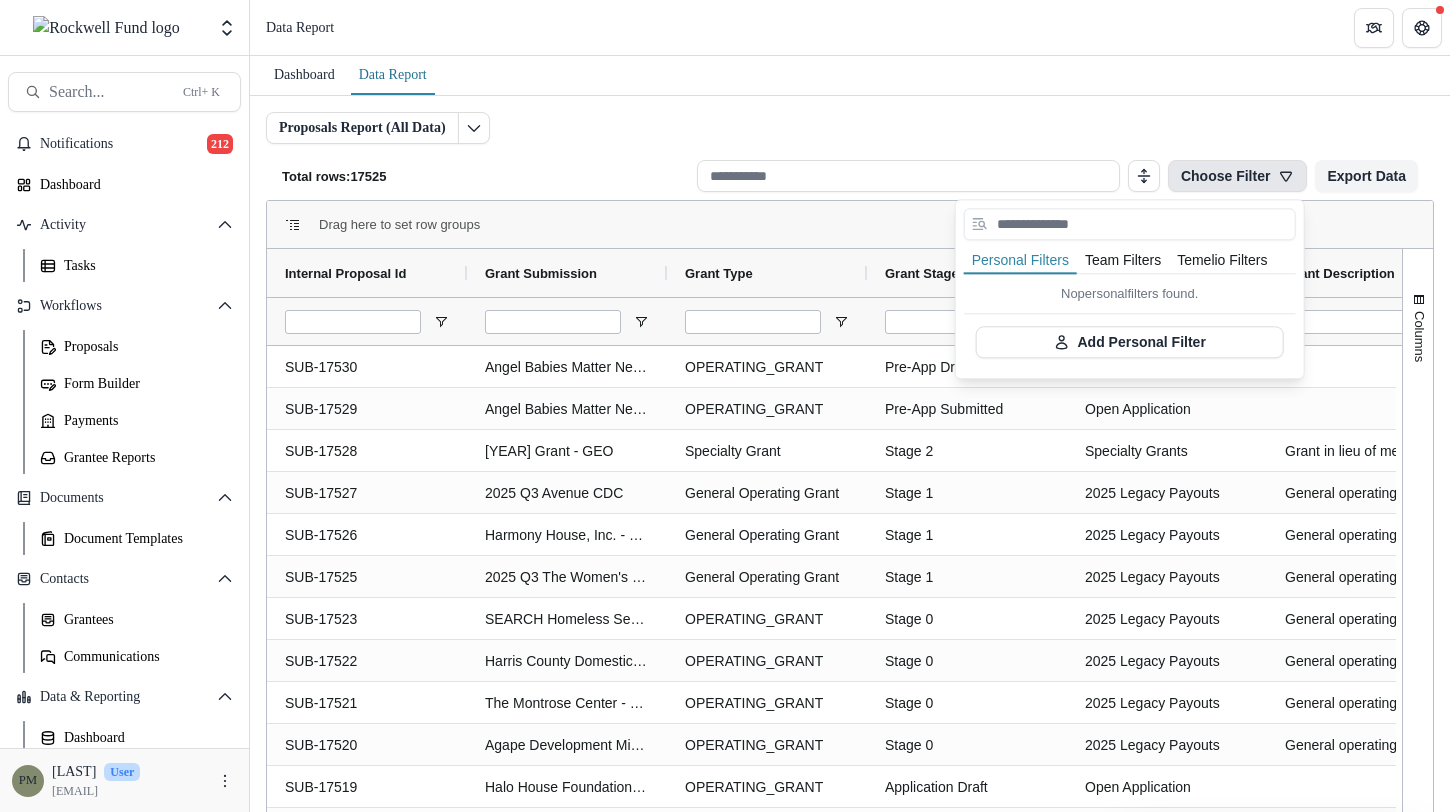 click on "Drag here to set row groups" at bounding box center [850, 225] 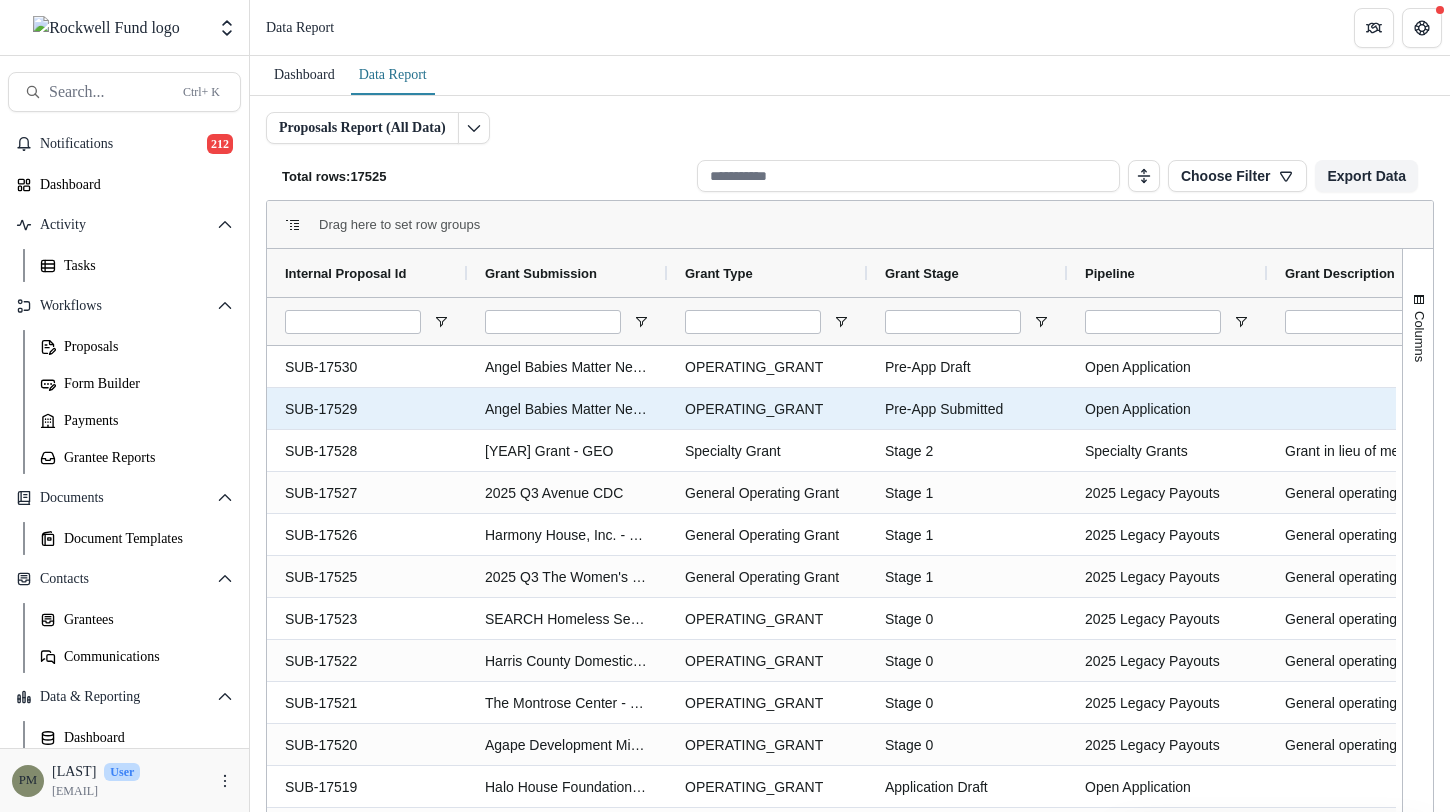 scroll, scrollTop: 0, scrollLeft: 6, axis: horizontal 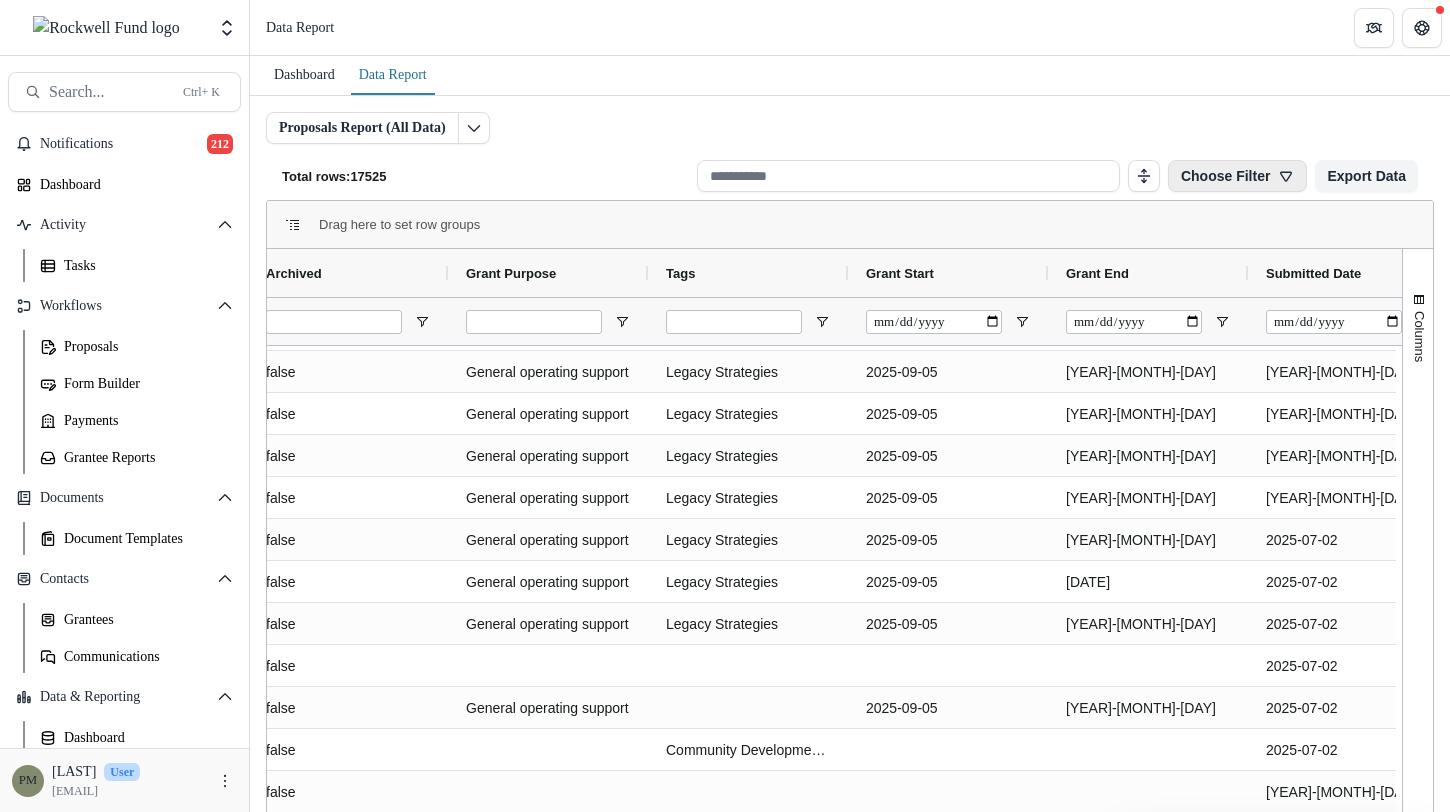 click on "Choose Filter" at bounding box center [1237, 176] 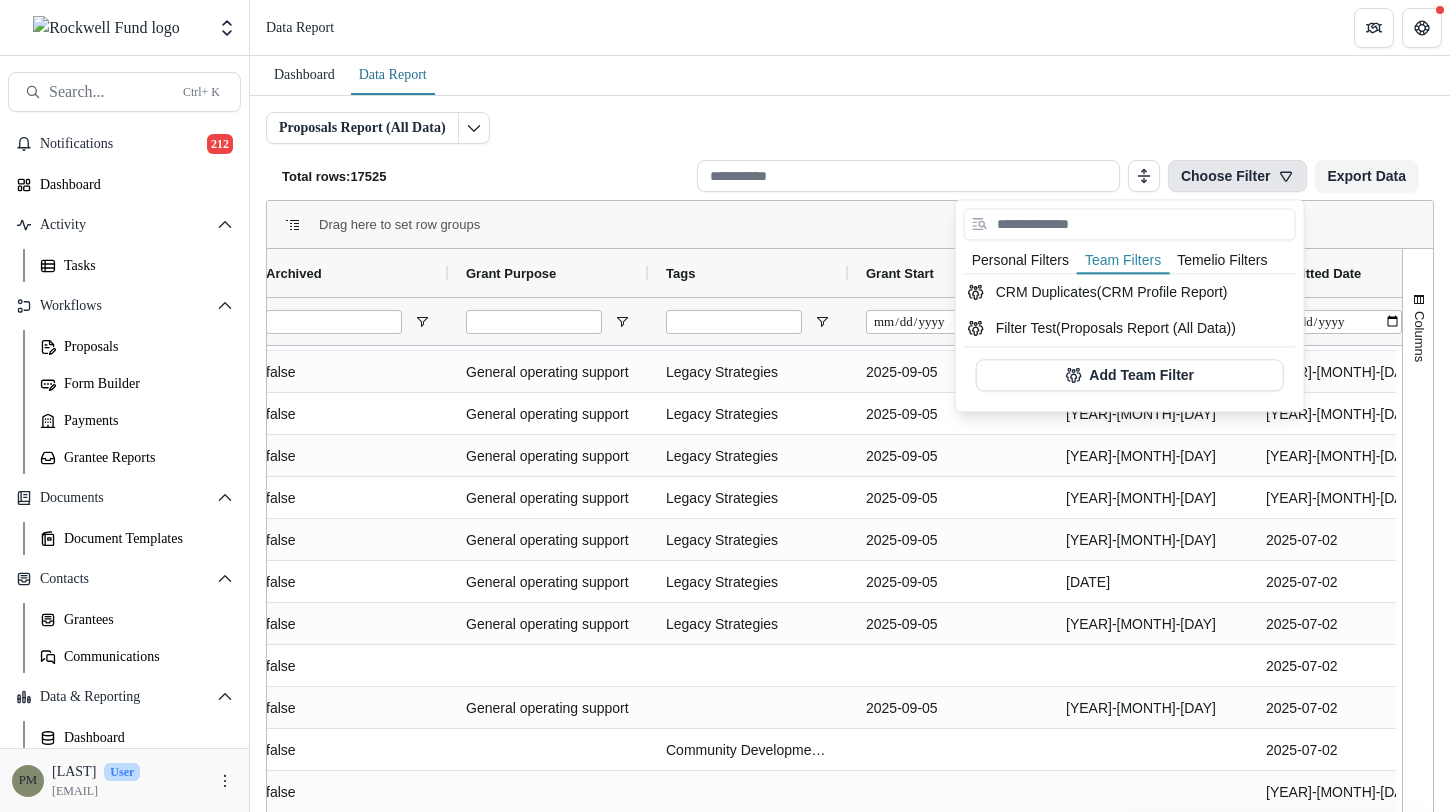 click on "Team Filters" at bounding box center [1123, 261] 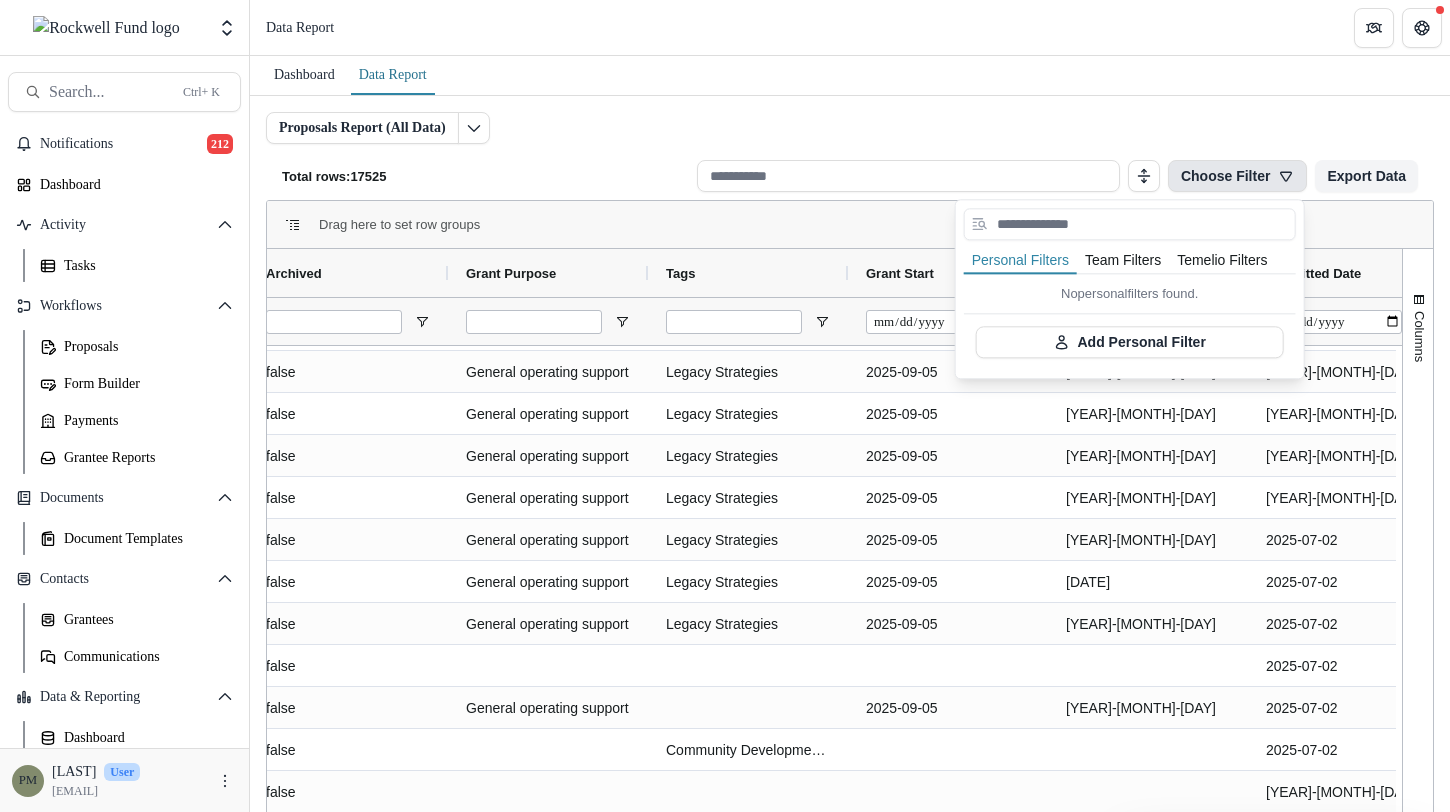 click on "Team Filters" at bounding box center [1123, 261] 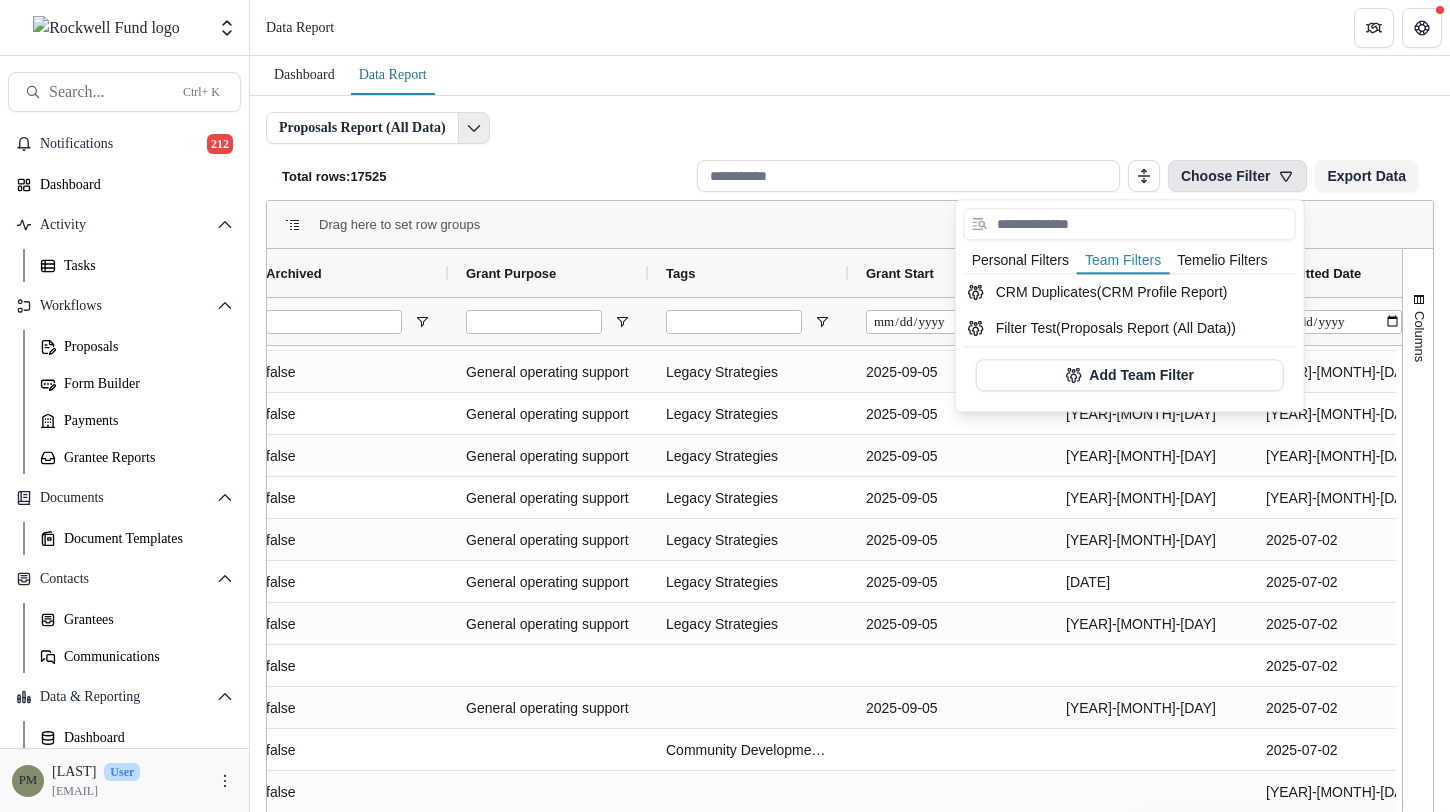 click at bounding box center (474, 128) 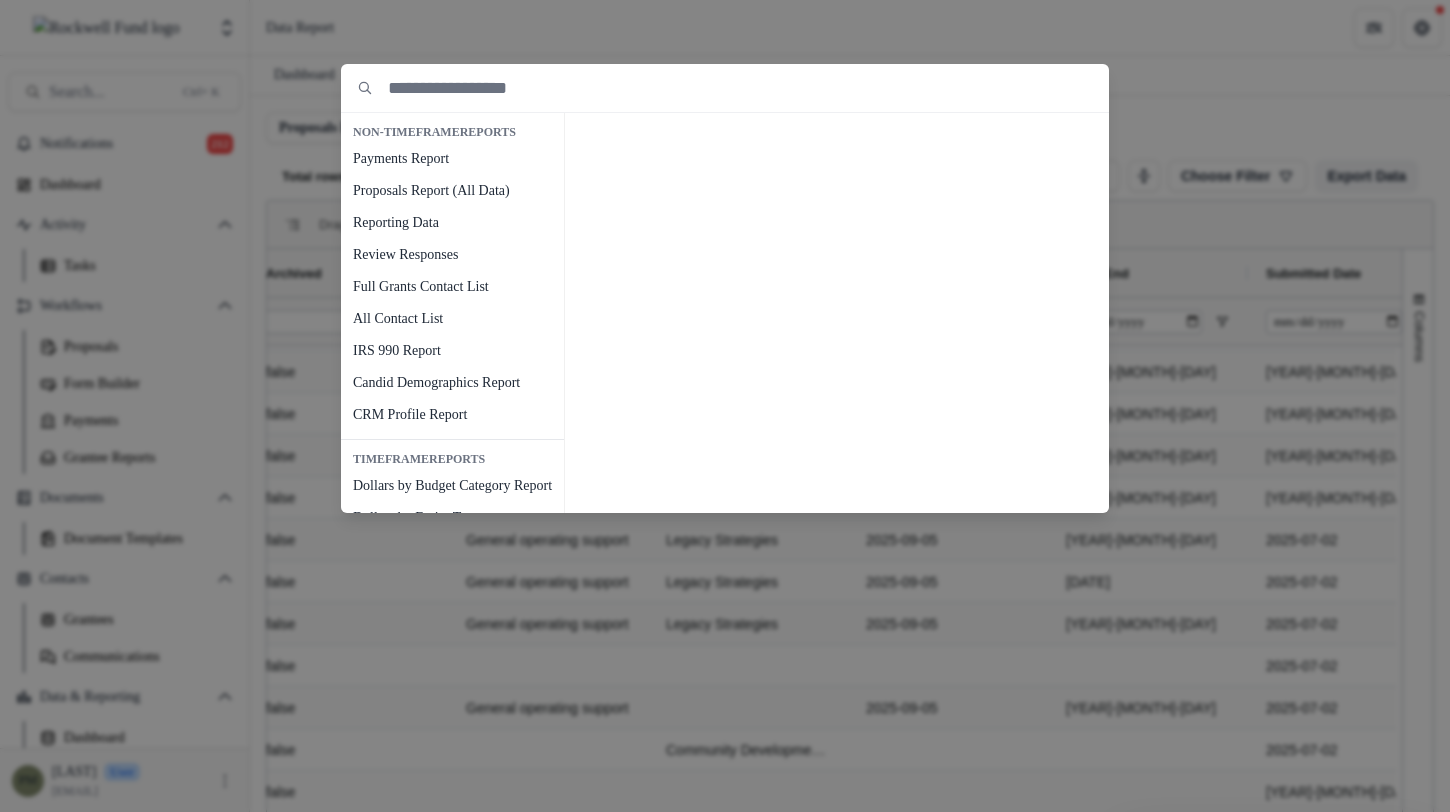 click on "NON-TIMEFRAME  Reports Payments Report Proposals Report (All Data) Reporting Data Review Responses Full Grants Contact List All Contact List IRS 990 Report Candid Demographics Report CRM Profile Report TIMEFRAME  Reports Dollars by Budget Category Report Dollars by Entity Tags" at bounding box center (725, 406) 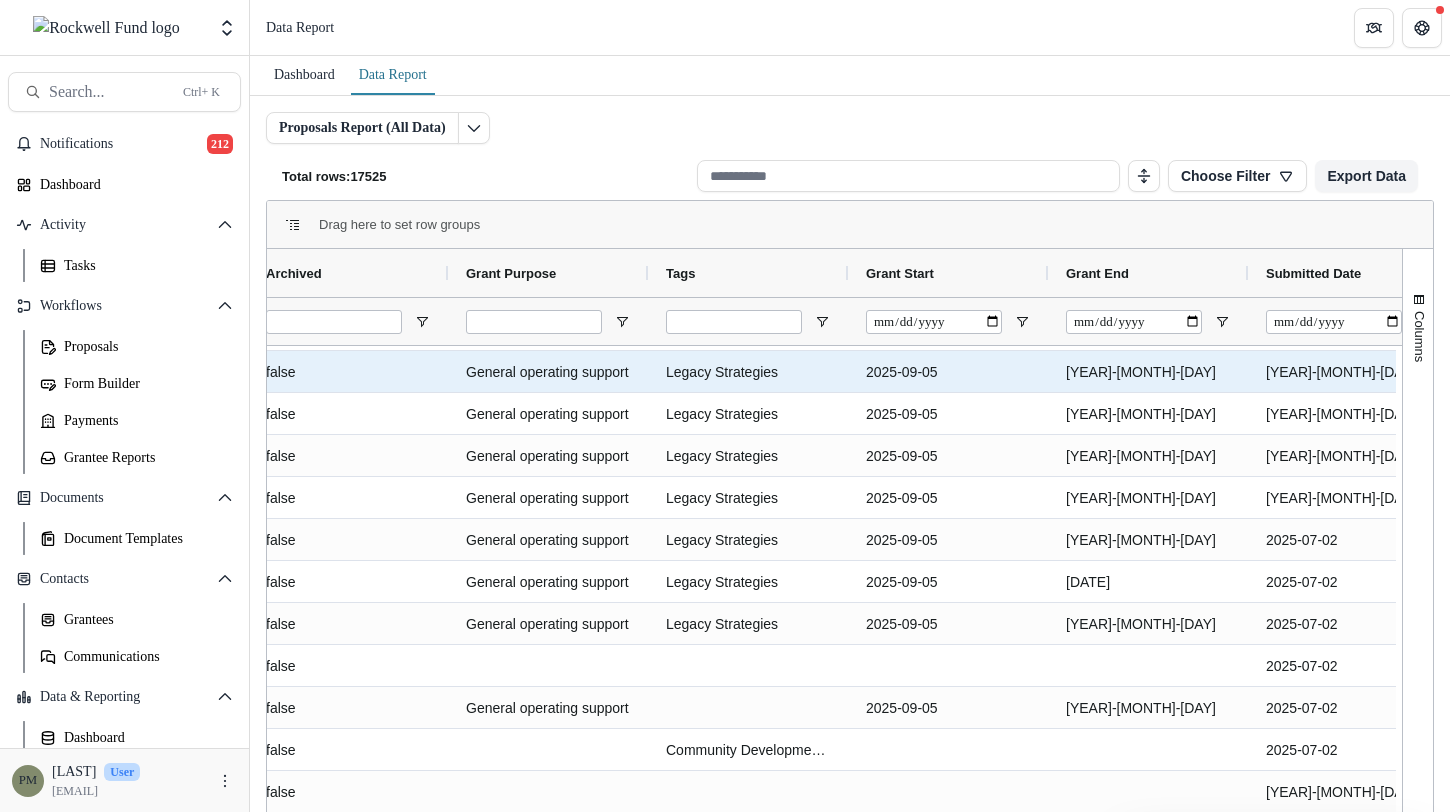 scroll, scrollTop: 0, scrollLeft: 2574, axis: horizontal 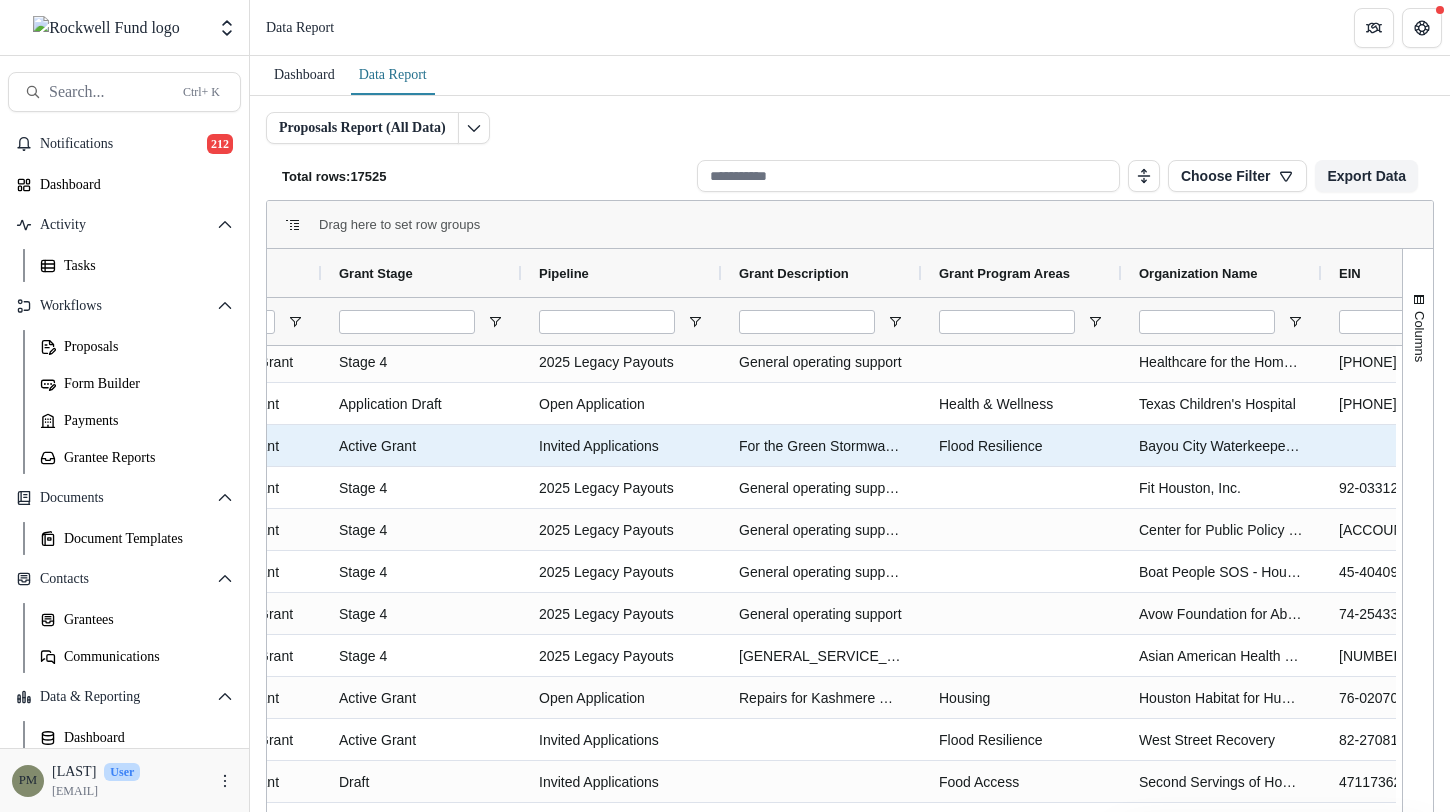 click on "Flood Resilience" at bounding box center [1021, 446] 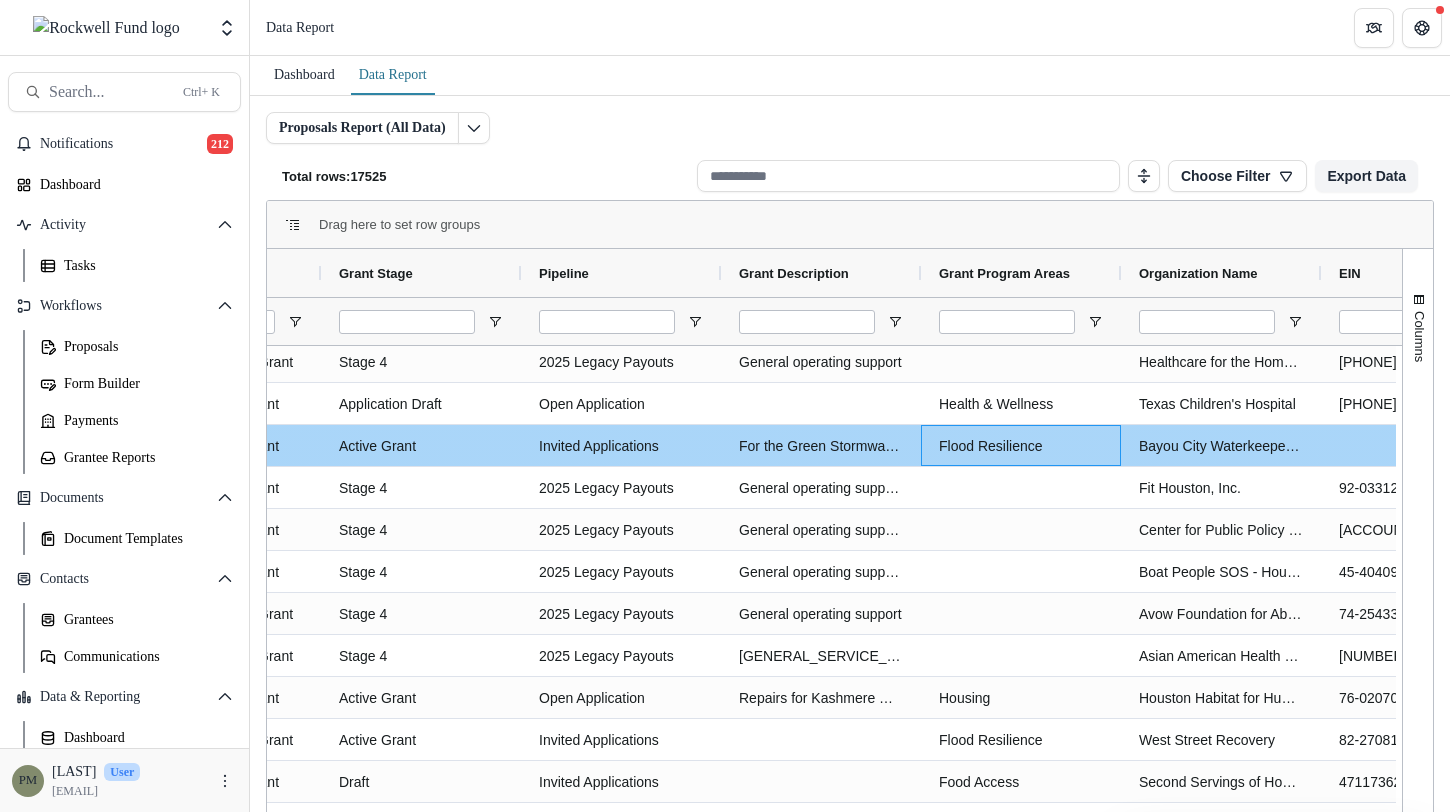 click on "Flood Resilience" at bounding box center [1021, 446] 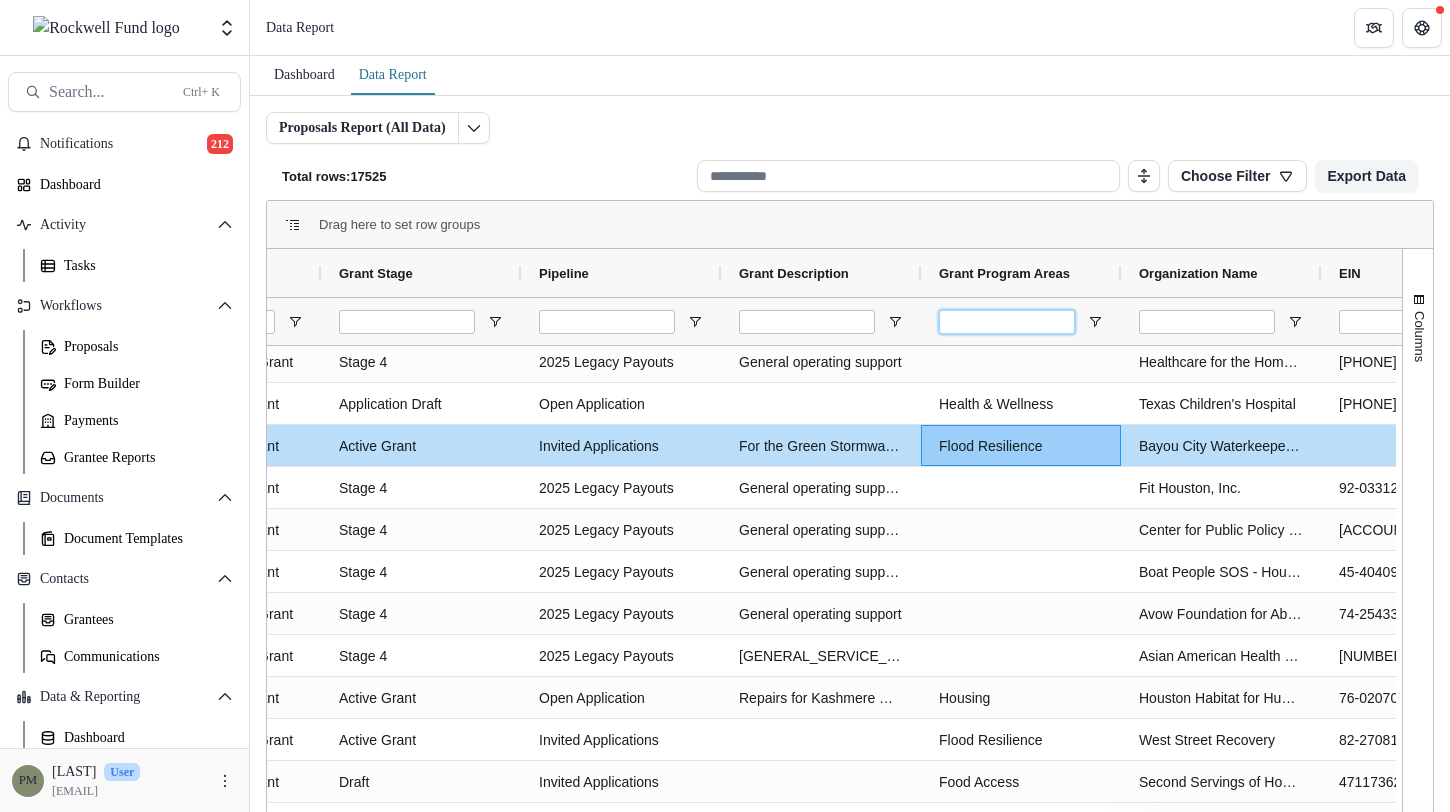 click at bounding box center (1007, 322) 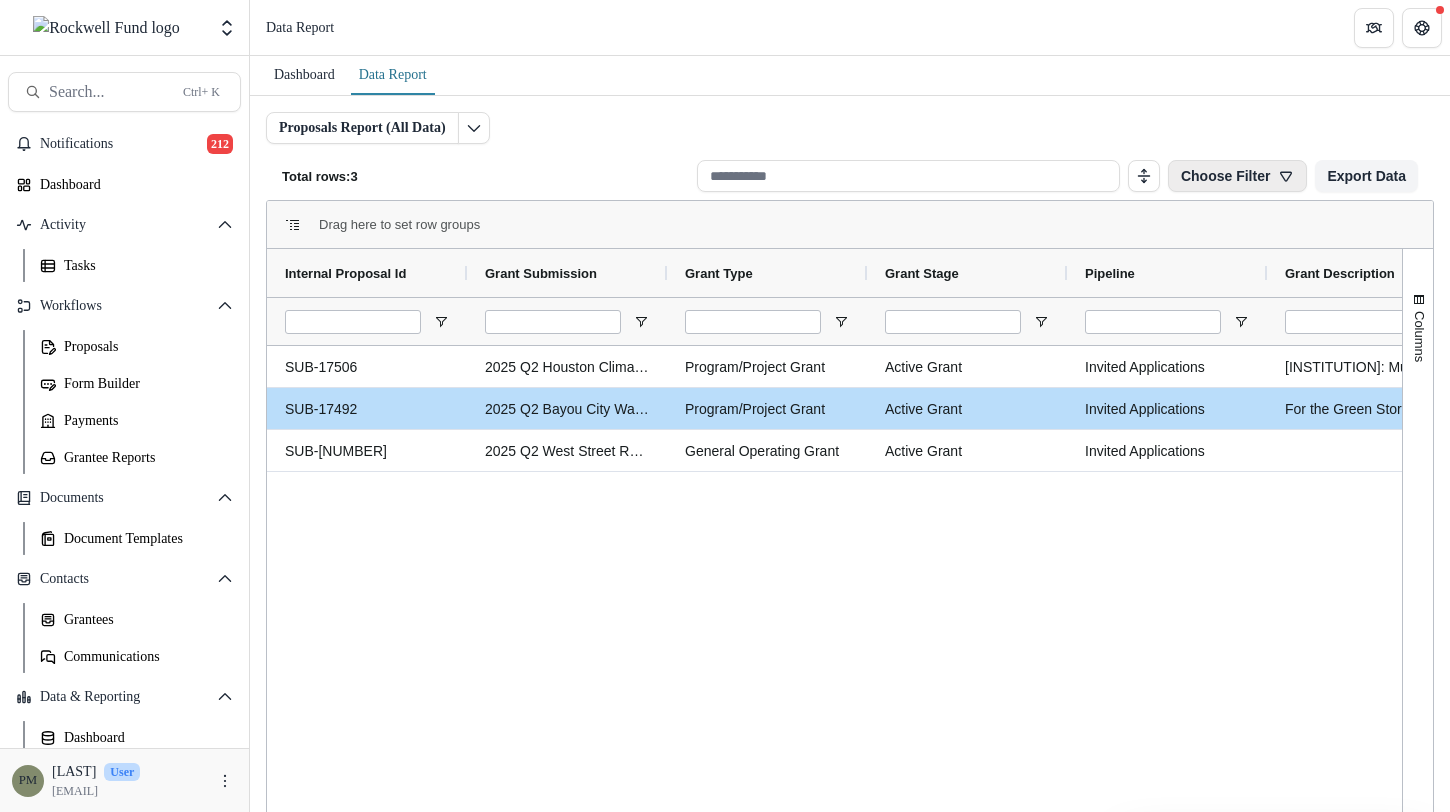 click on "Choose Filter" at bounding box center (1237, 176) 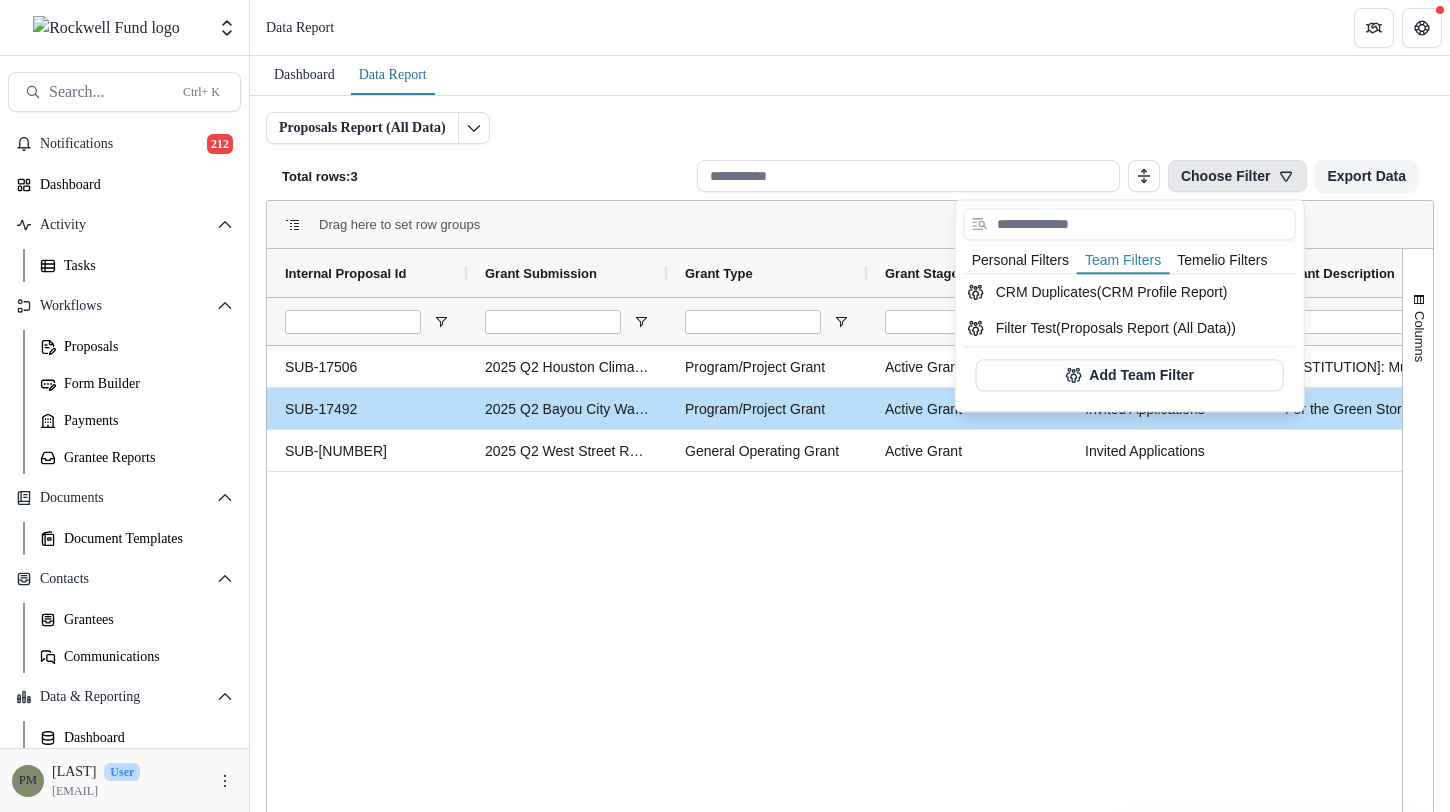 click on "Temelio Filters" at bounding box center (1222, 261) 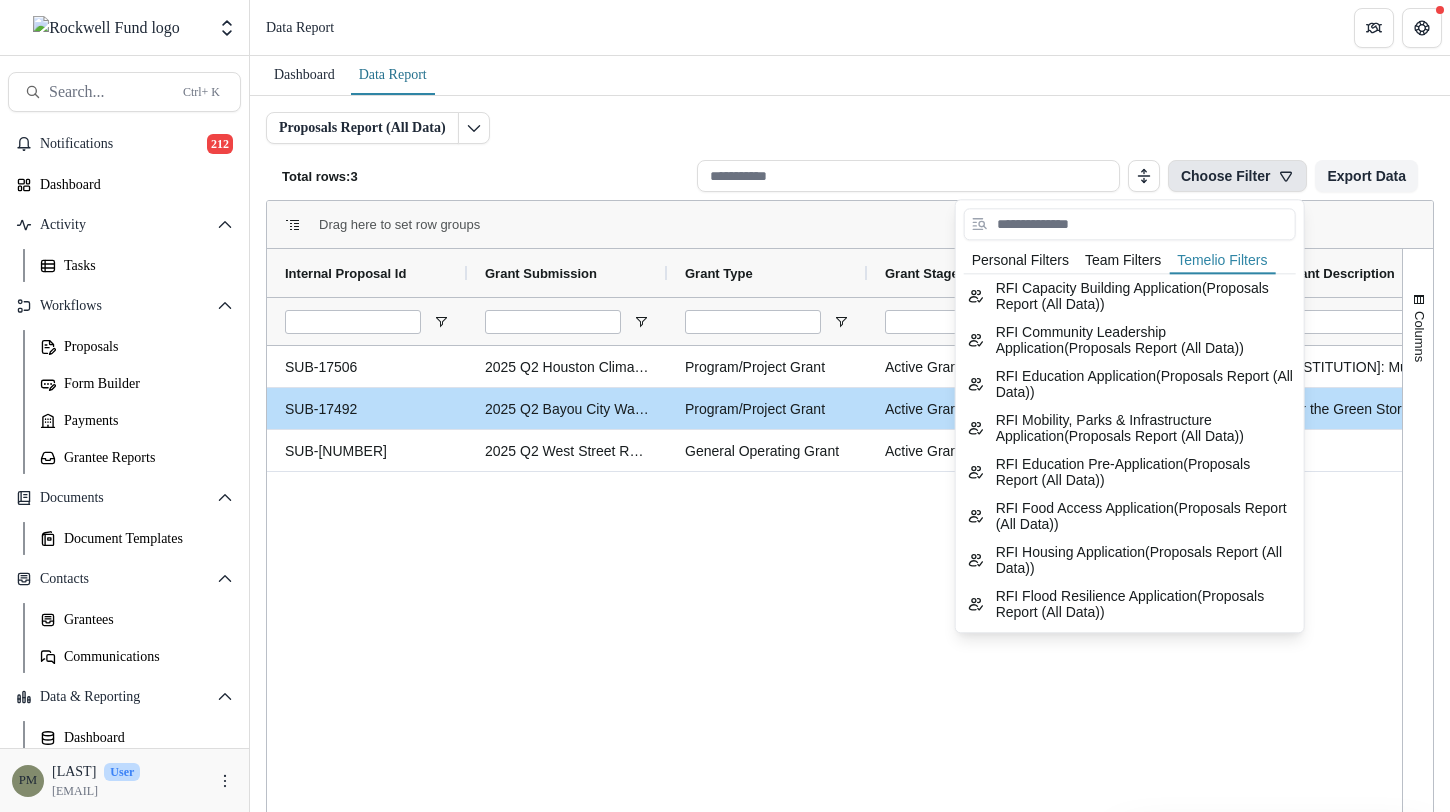 click on "Proposals Report (All Data) Total rows:  3 Choose Filter Personal Filters Team Filters Temelio Filters No  personal  filters found. Add Personal Filter CRM Duplicates  (CRM Profile Report) Filter Test  (Proposals Report (All Data)) Add Team Filter RFI Capacity Building Application  ( Proposals Report (All Data) ) RFI Community Leadership Application  ( Proposals Report (All Data) ) RFI Education Application  ( Proposals Report (All Data) ) RFI Mobility, Parks & Infrastructure Application  ( Proposals Report (All Data) ) RFI Education Pre-Application  ( Proposals Report (All Data) ) RFI Food Access Application  ( Proposals Report (All Data) ) RFI Housing Application  ( Proposals Report (All Data) ) RFI Flood Resilience Application  ( Proposals Report (All Data) ) RFI Research Form  ( Proposals Report (All Data) ) Financial Review  ( Proposals Report (All Data) ) Docket  ( Proposals Report (All Data) ) RFI Health and Wellness Pre-Application  ( Proposals Report (All Data) ) RFI Health and Wellness Application )" at bounding box center (850, 482) 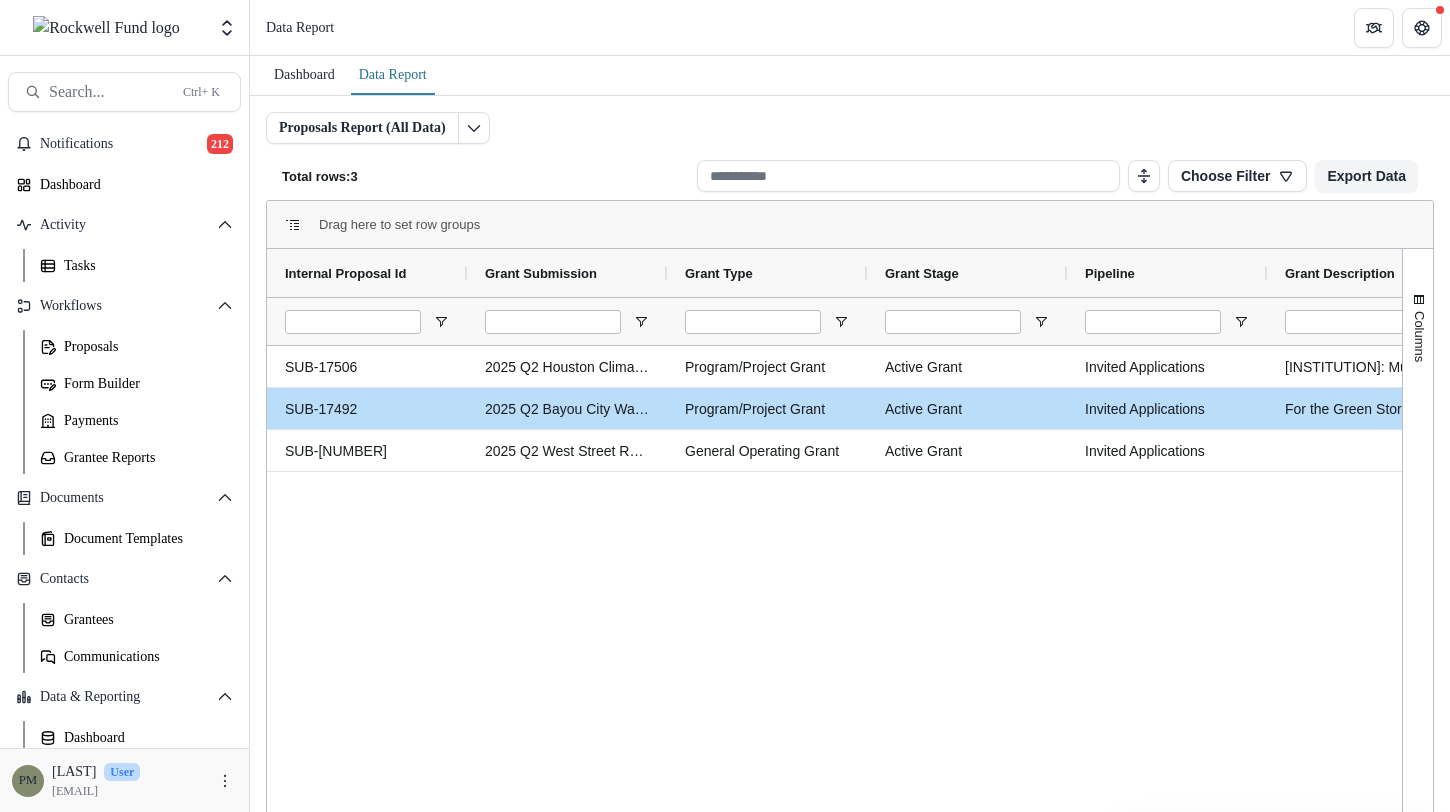 click on "Drag here to set row groups" at bounding box center (850, 225) 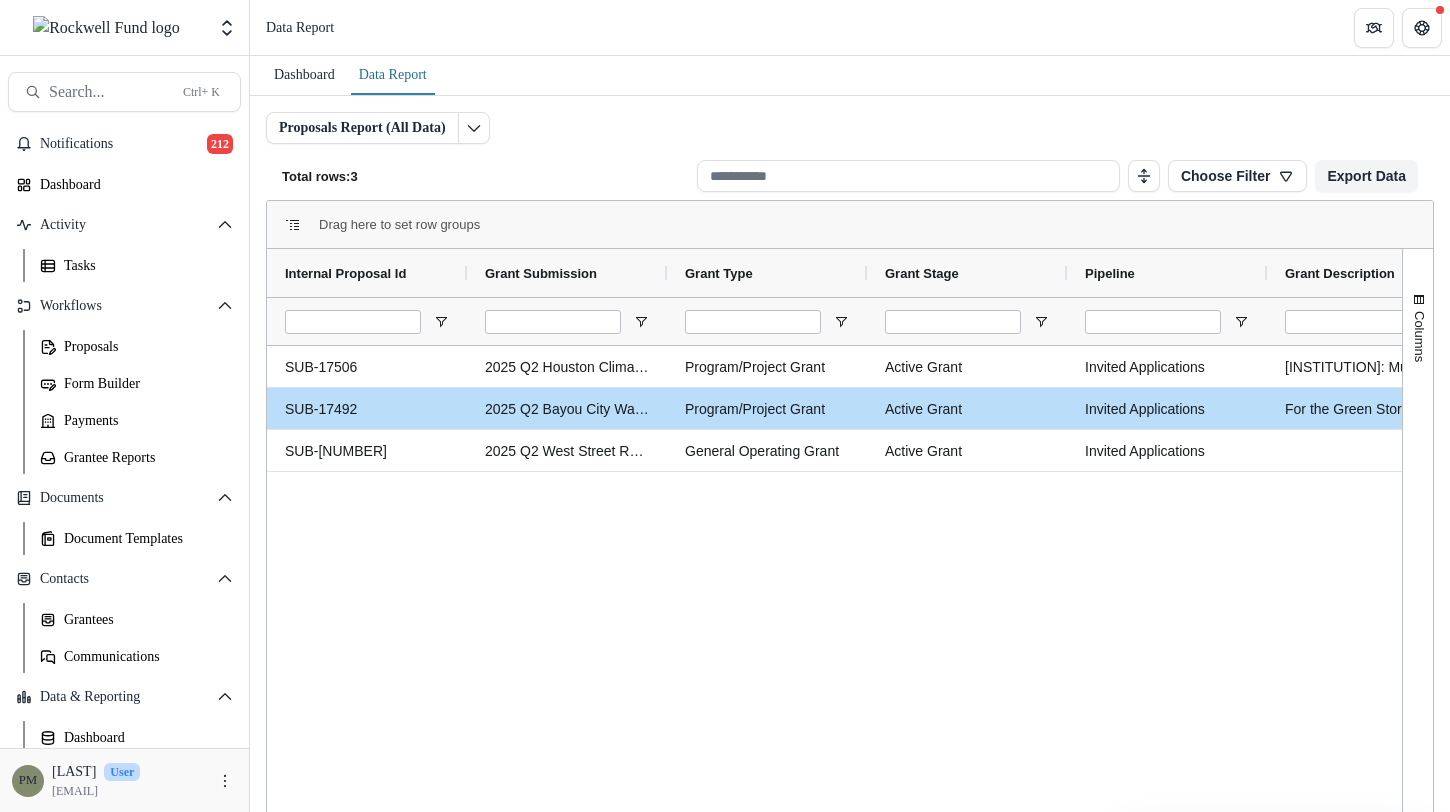 scroll, scrollTop: 0, scrollLeft: 144, axis: horizontal 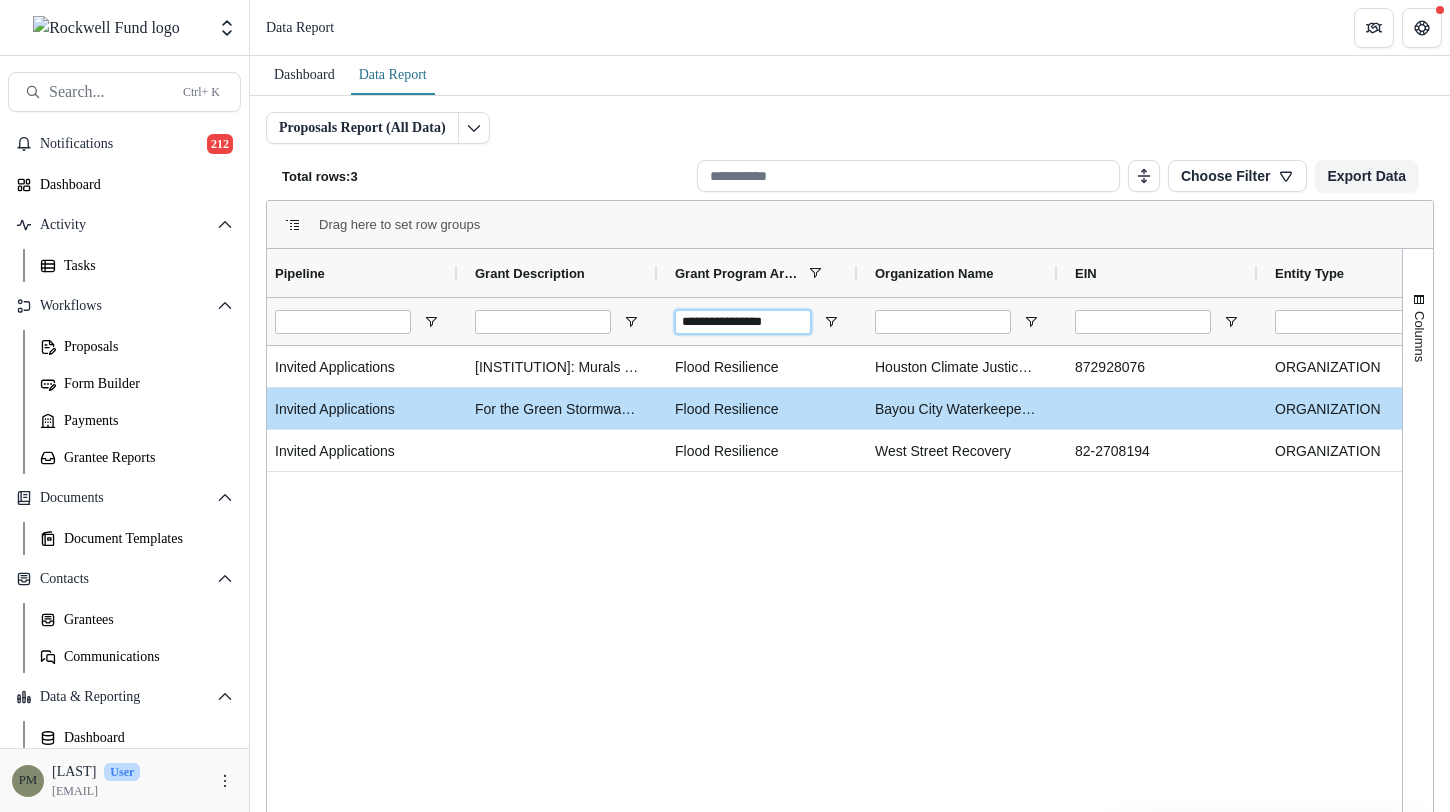 click on "**********" at bounding box center [743, 322] 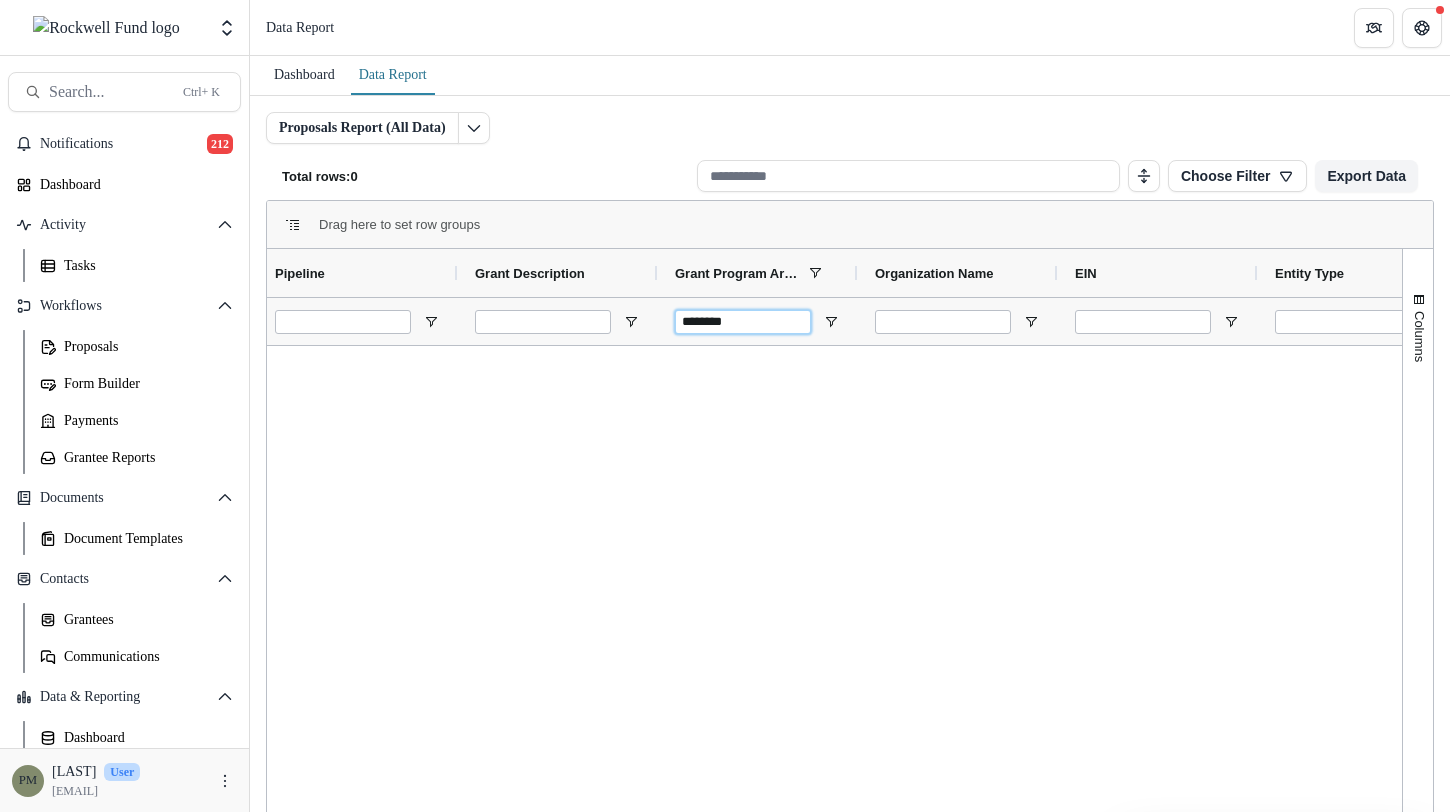 type on "********" 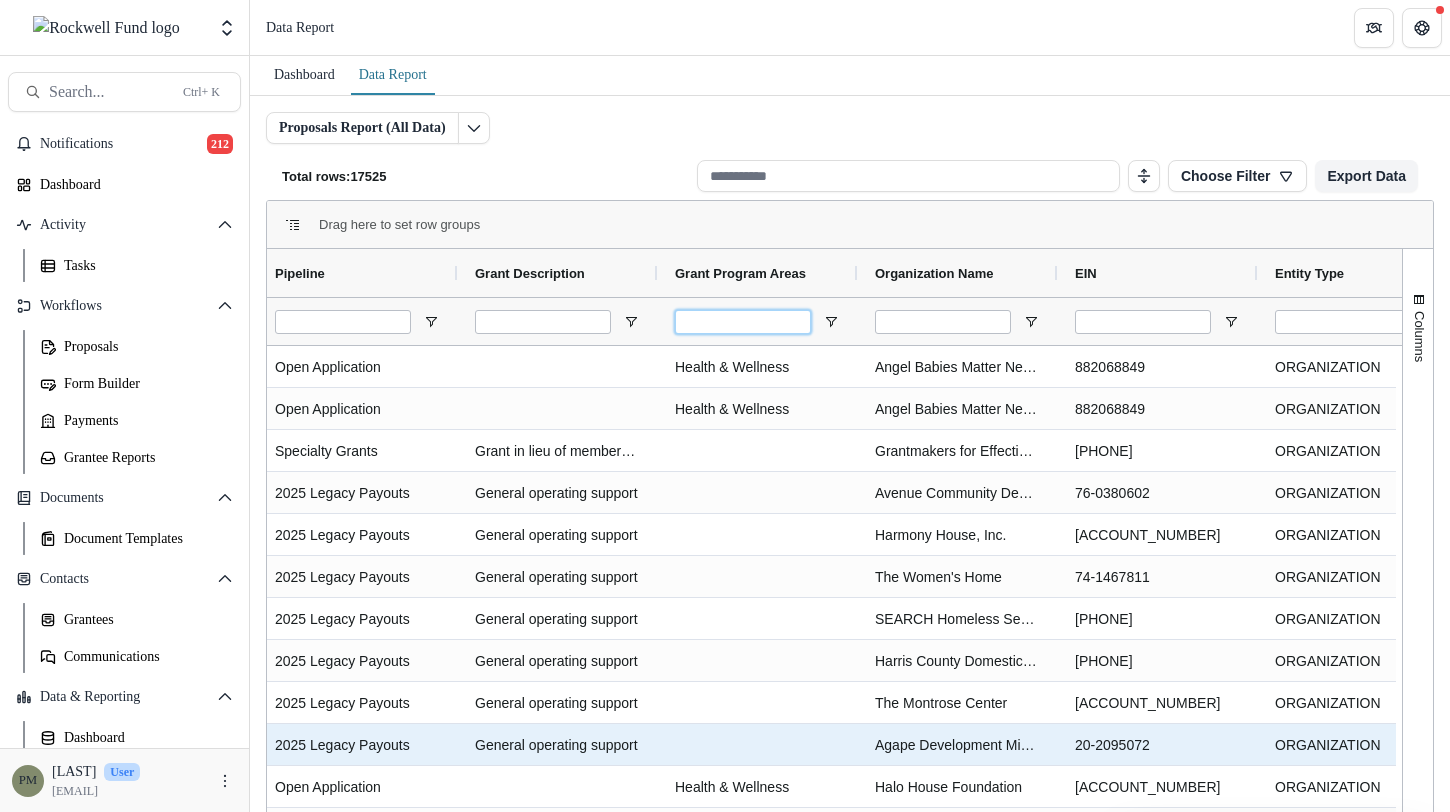 scroll, scrollTop: 595, scrollLeft: 0, axis: vertical 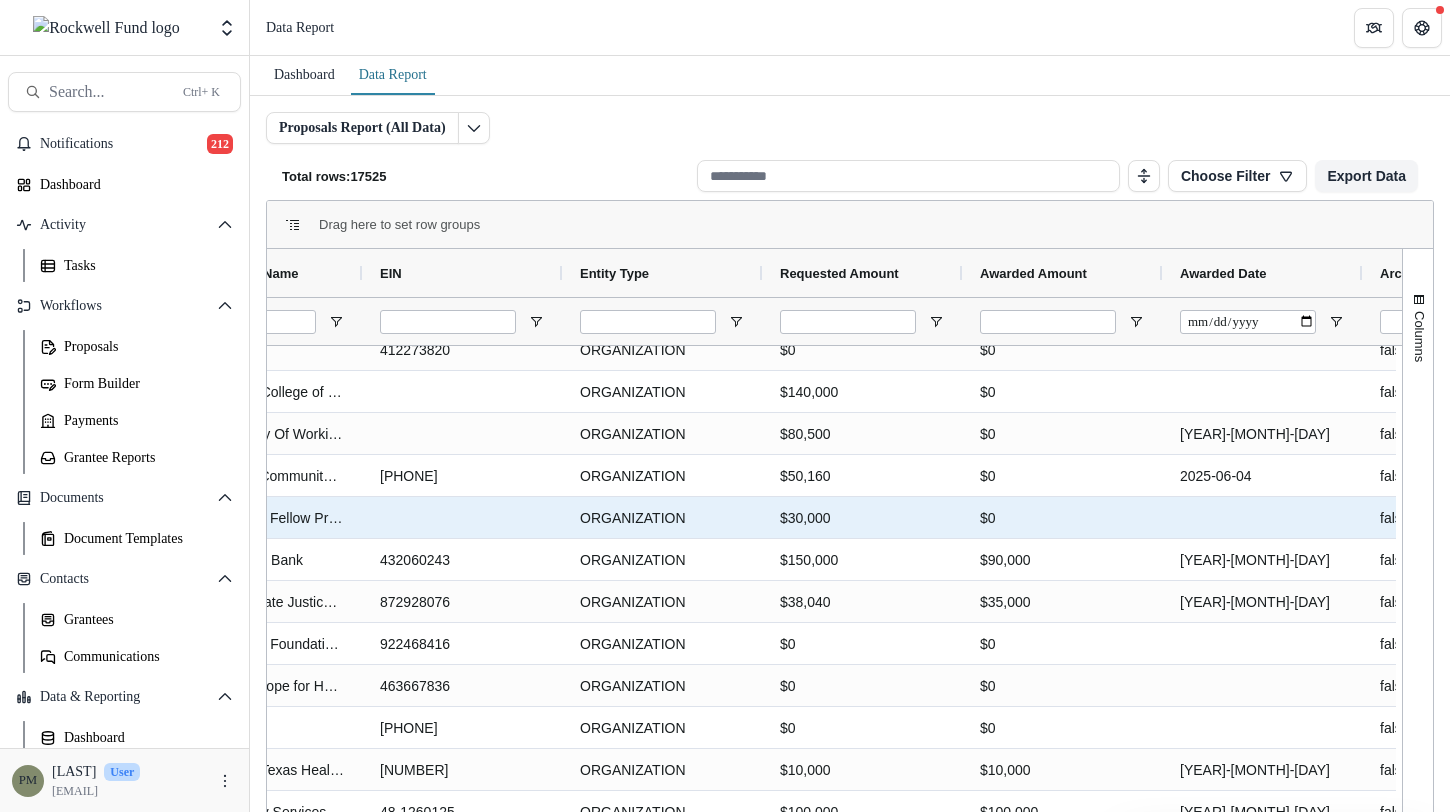 type 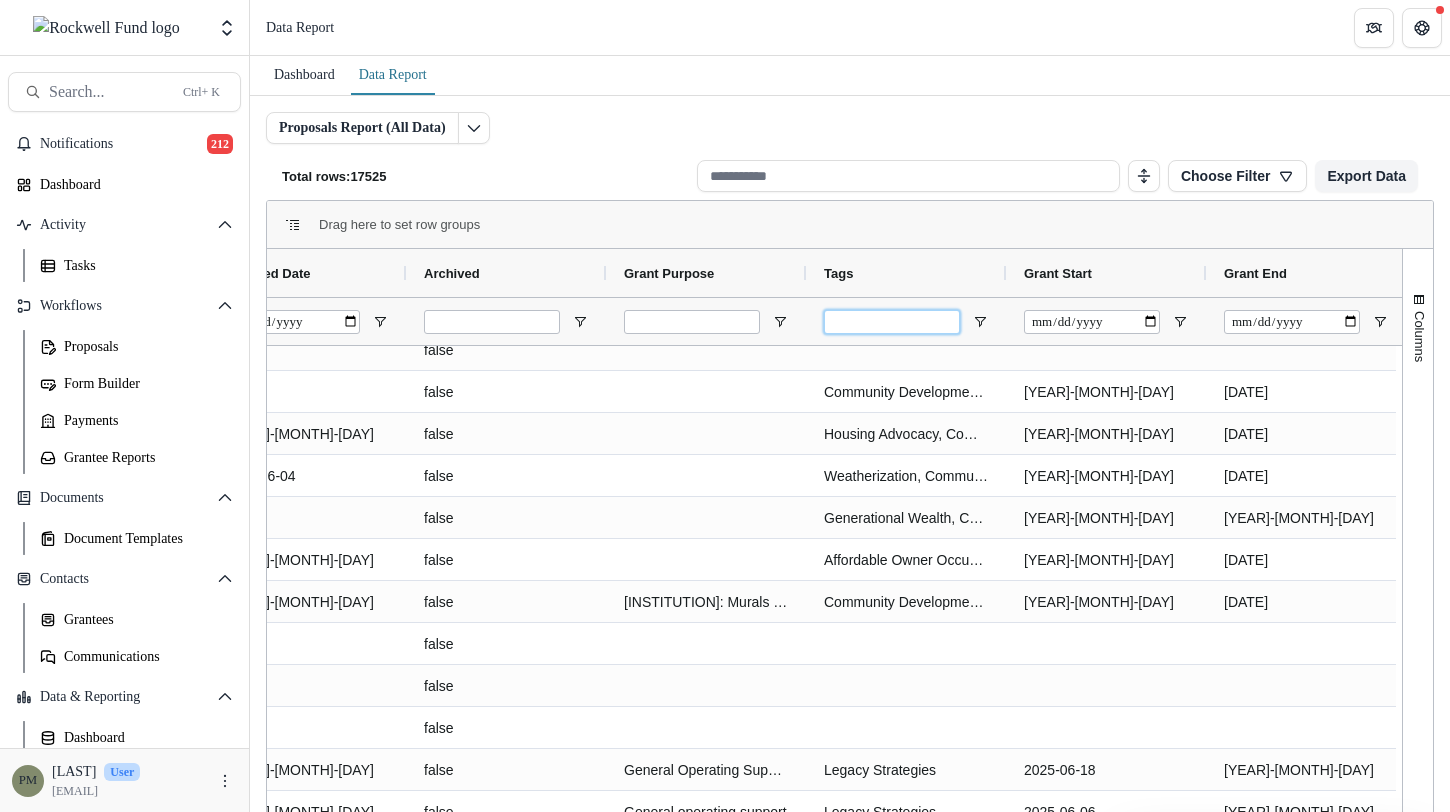 click at bounding box center [892, 322] 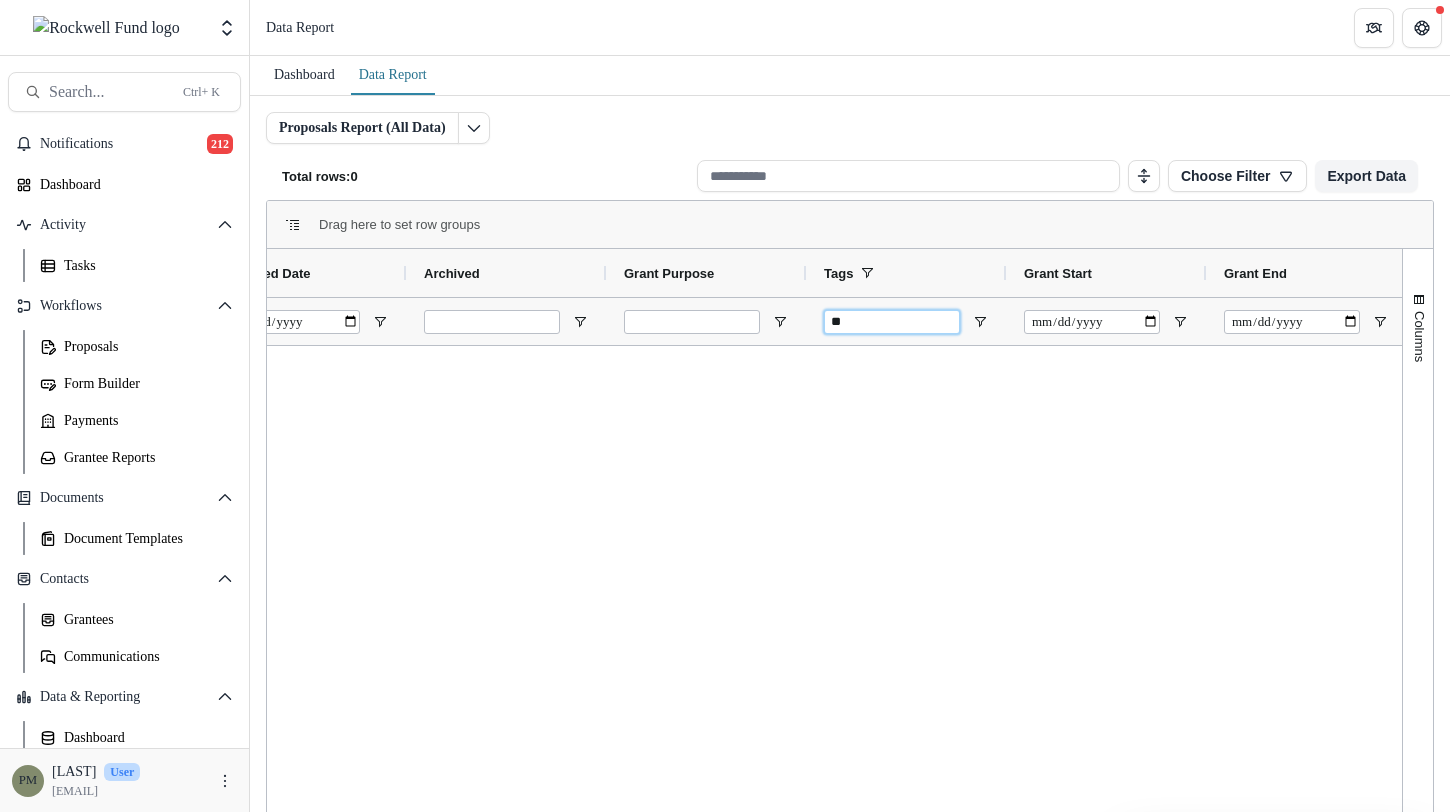 type on "*" 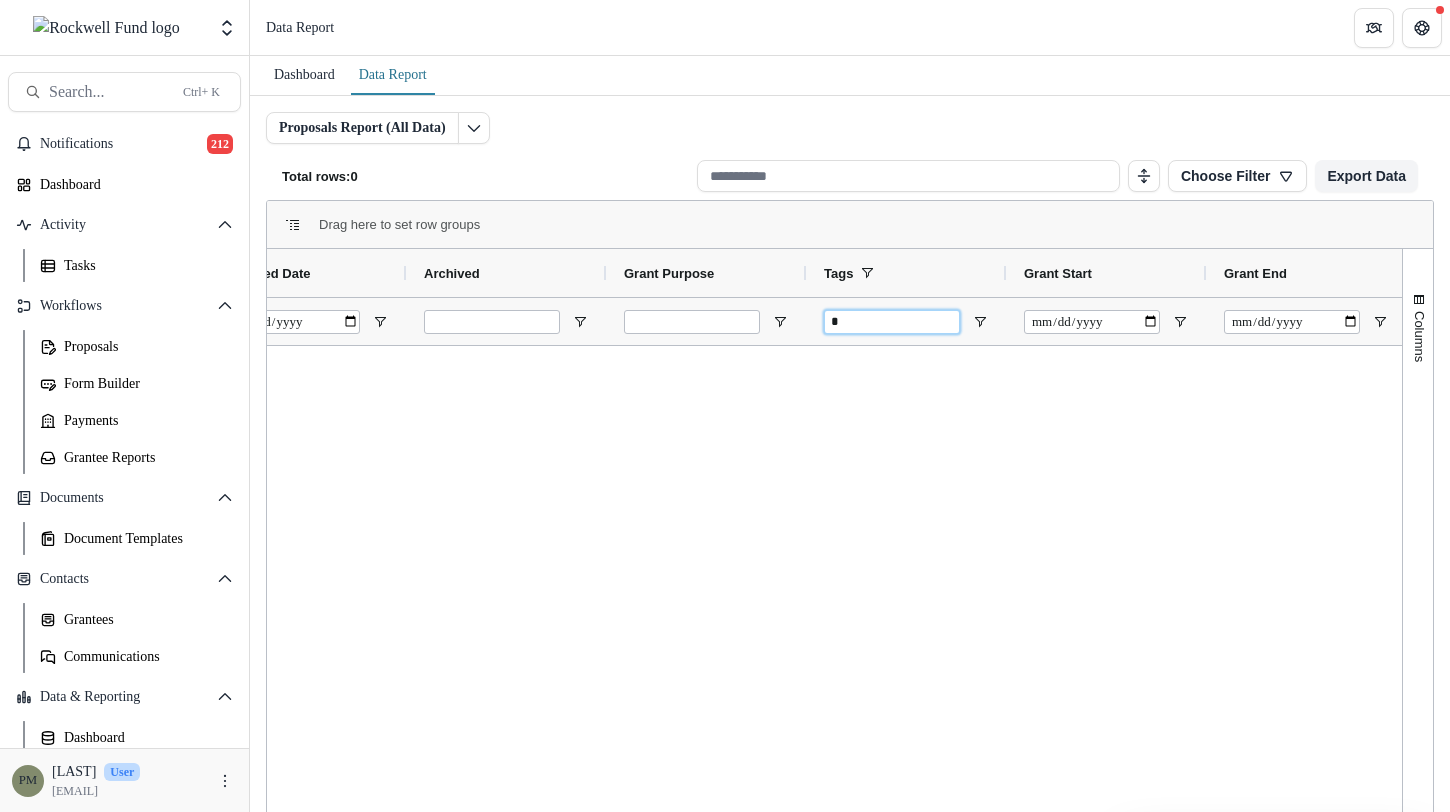 type 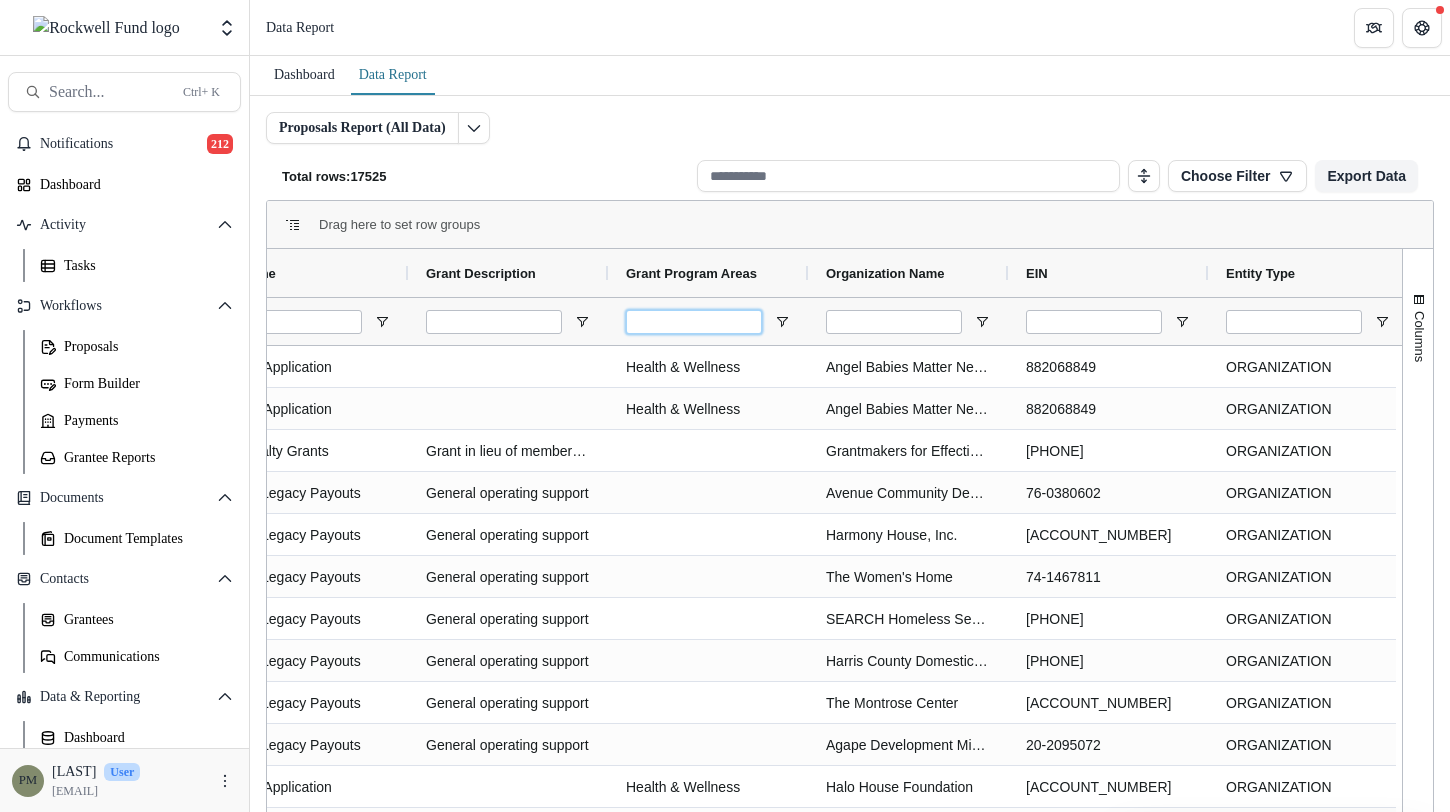 click at bounding box center (694, 322) 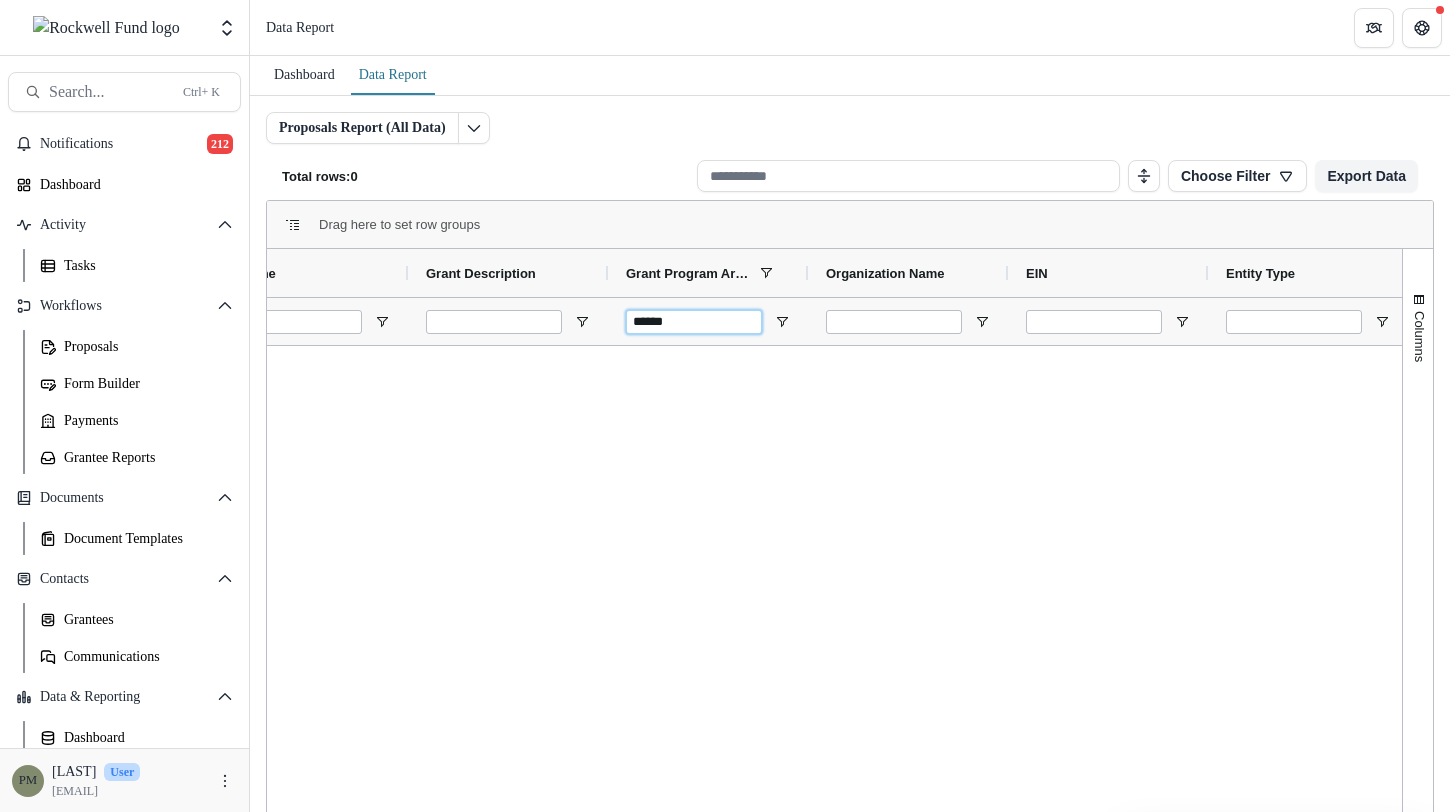 type on "*******" 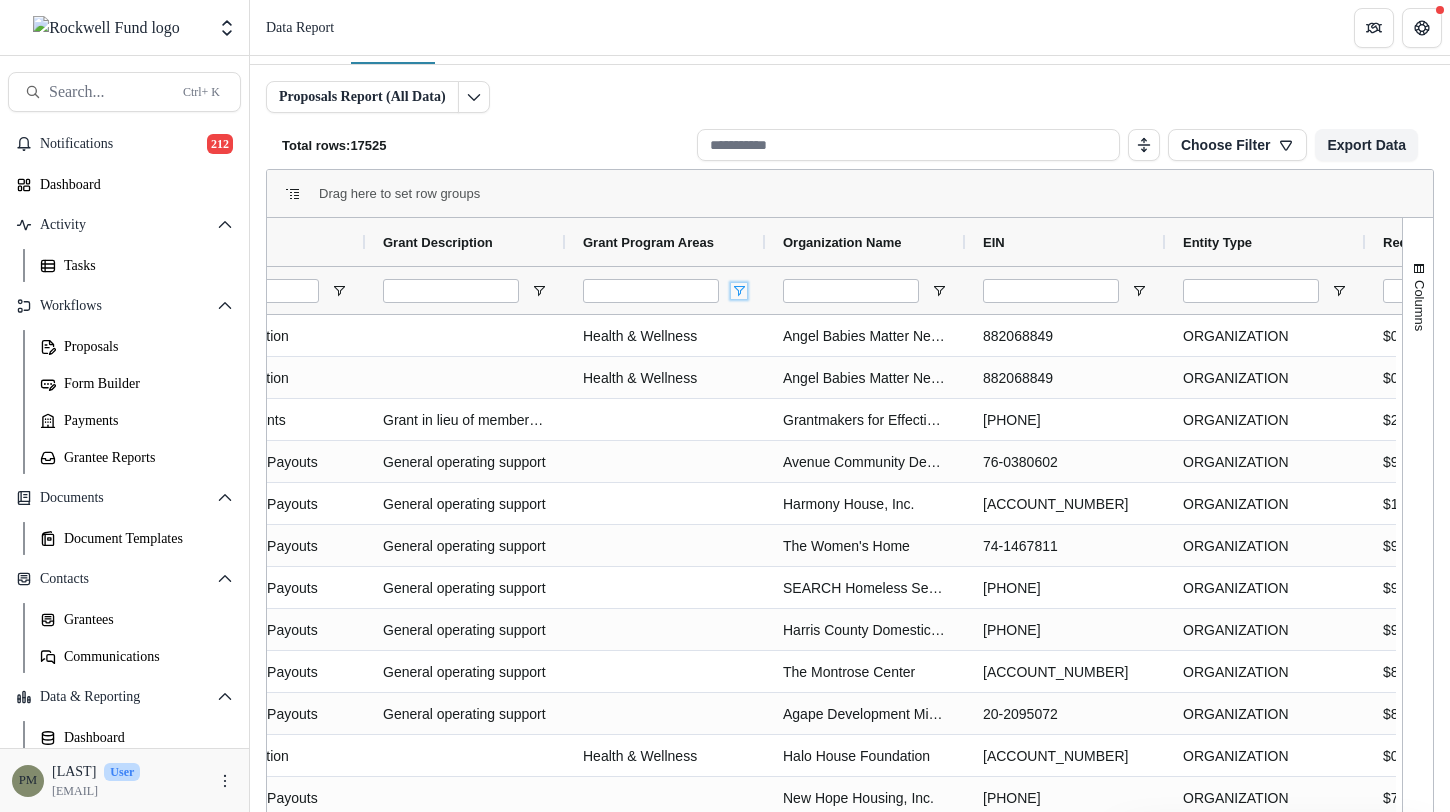 click at bounding box center [139, 291] 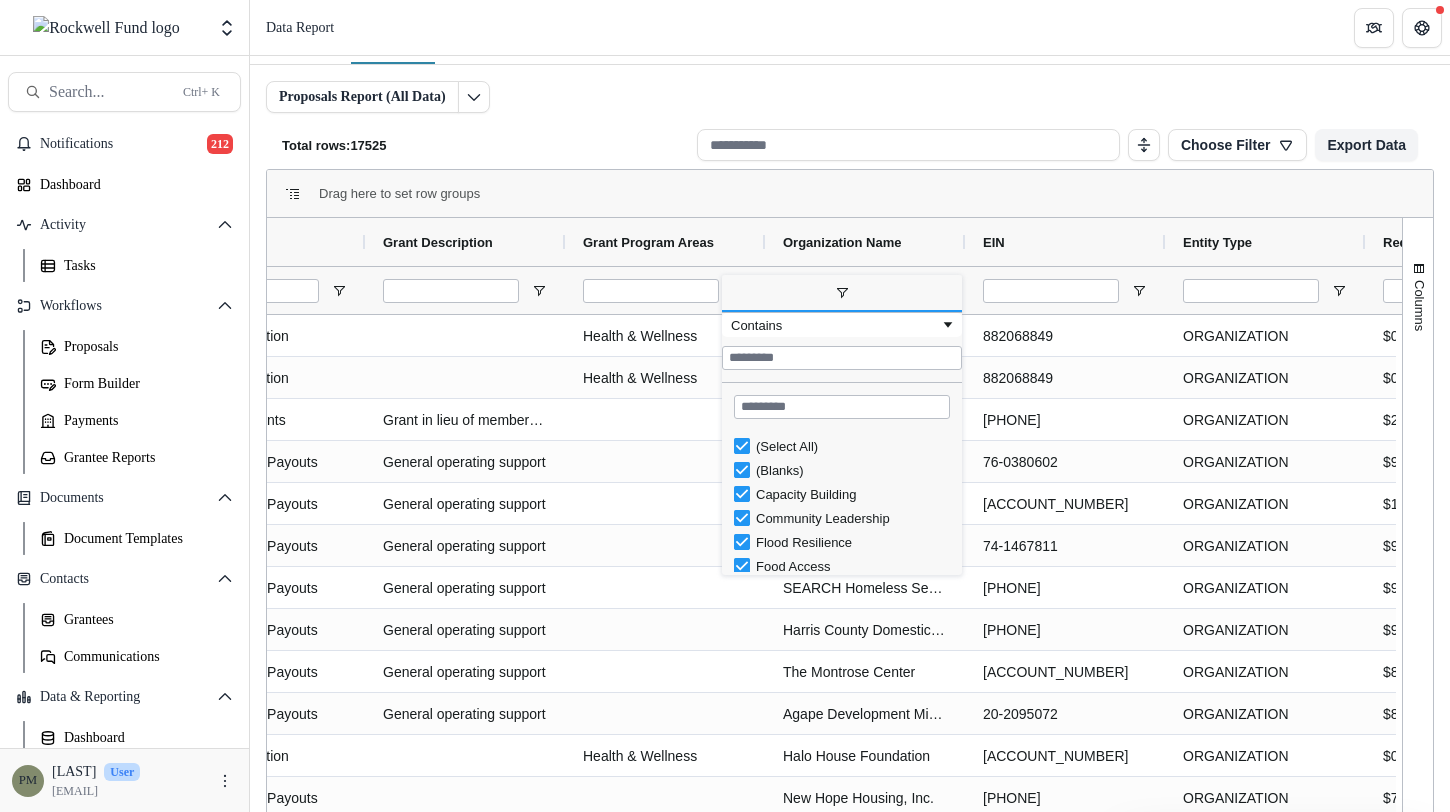 click on "Drag here to set row groups" at bounding box center [850, 194] 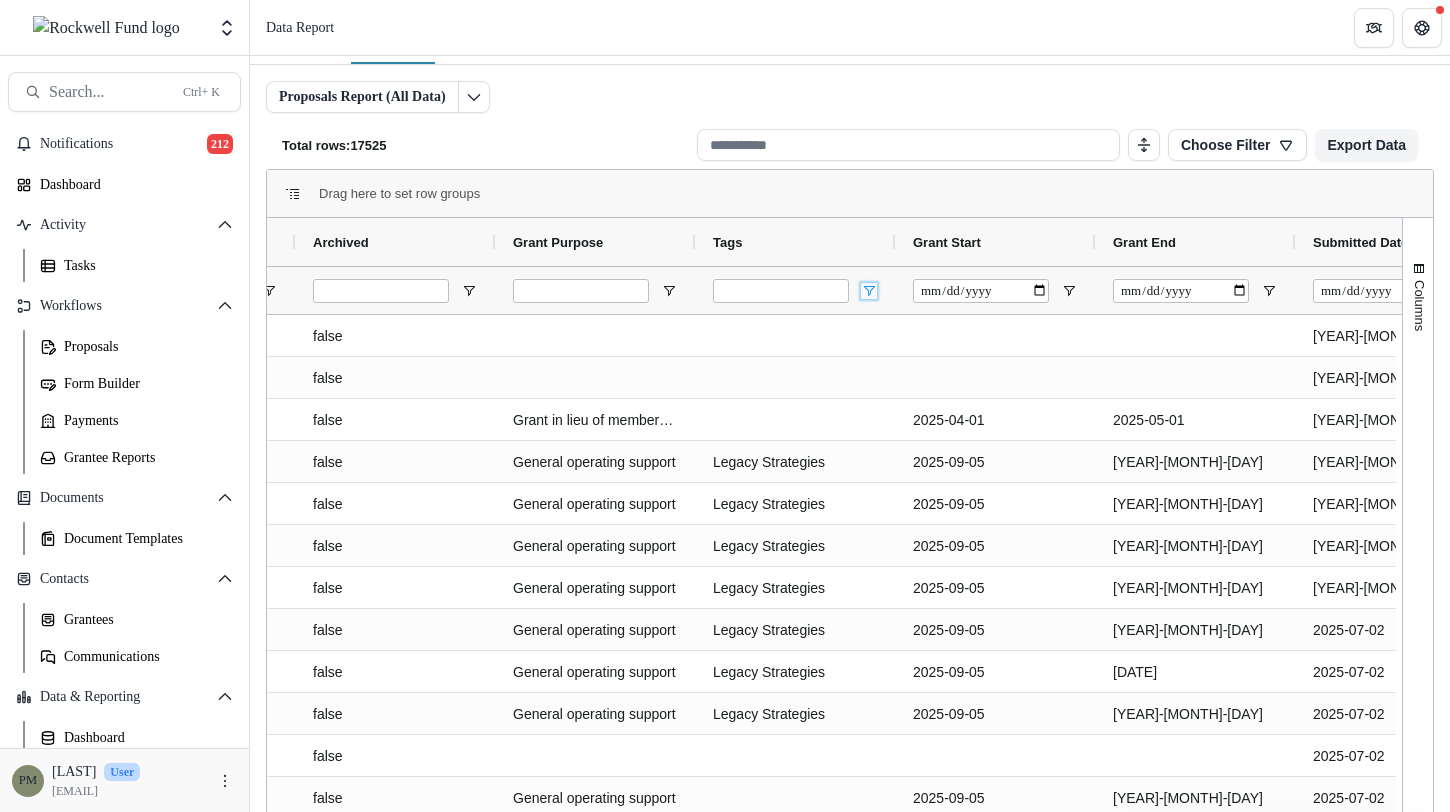 click at bounding box center (69, 291) 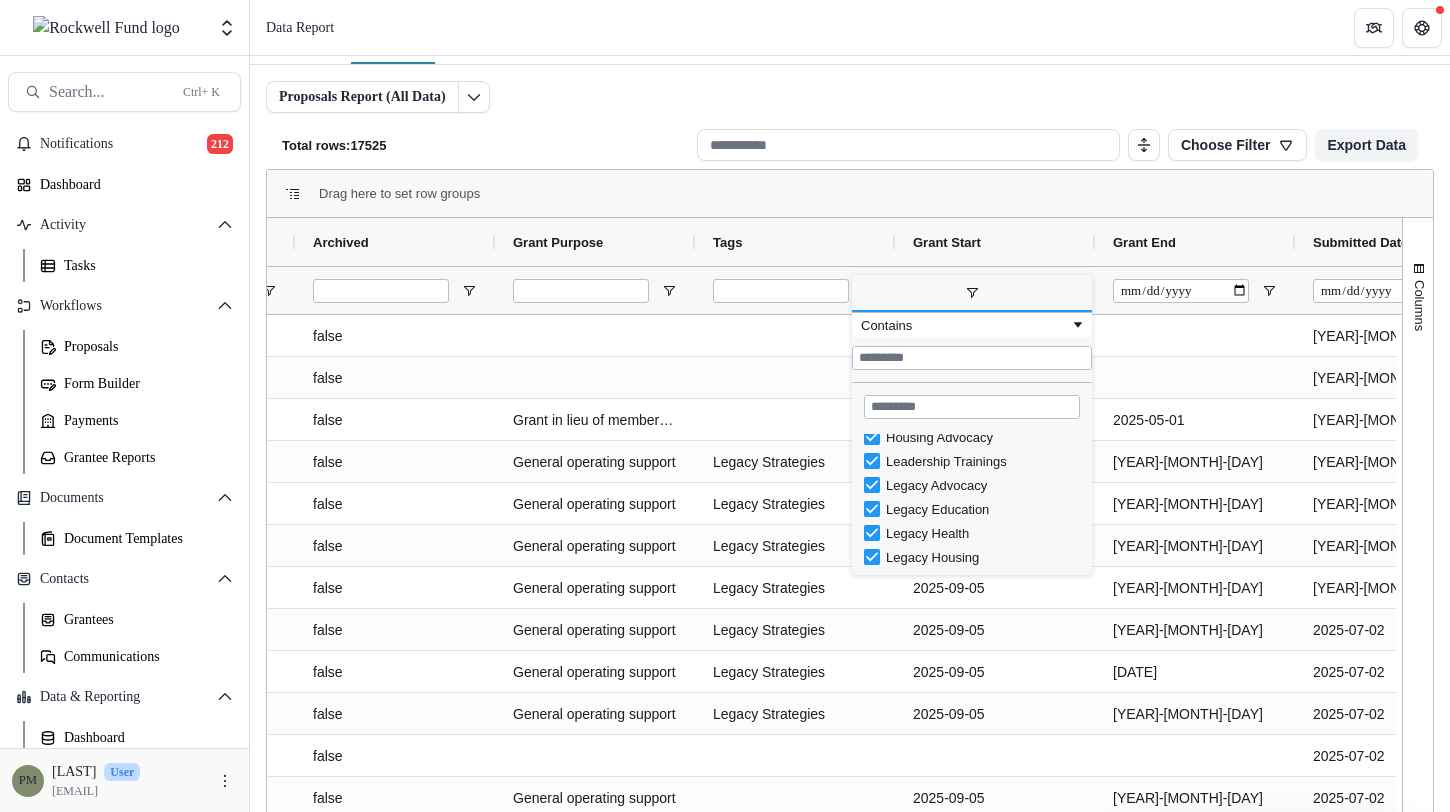 click on "Drag here to set row groups" at bounding box center [850, 194] 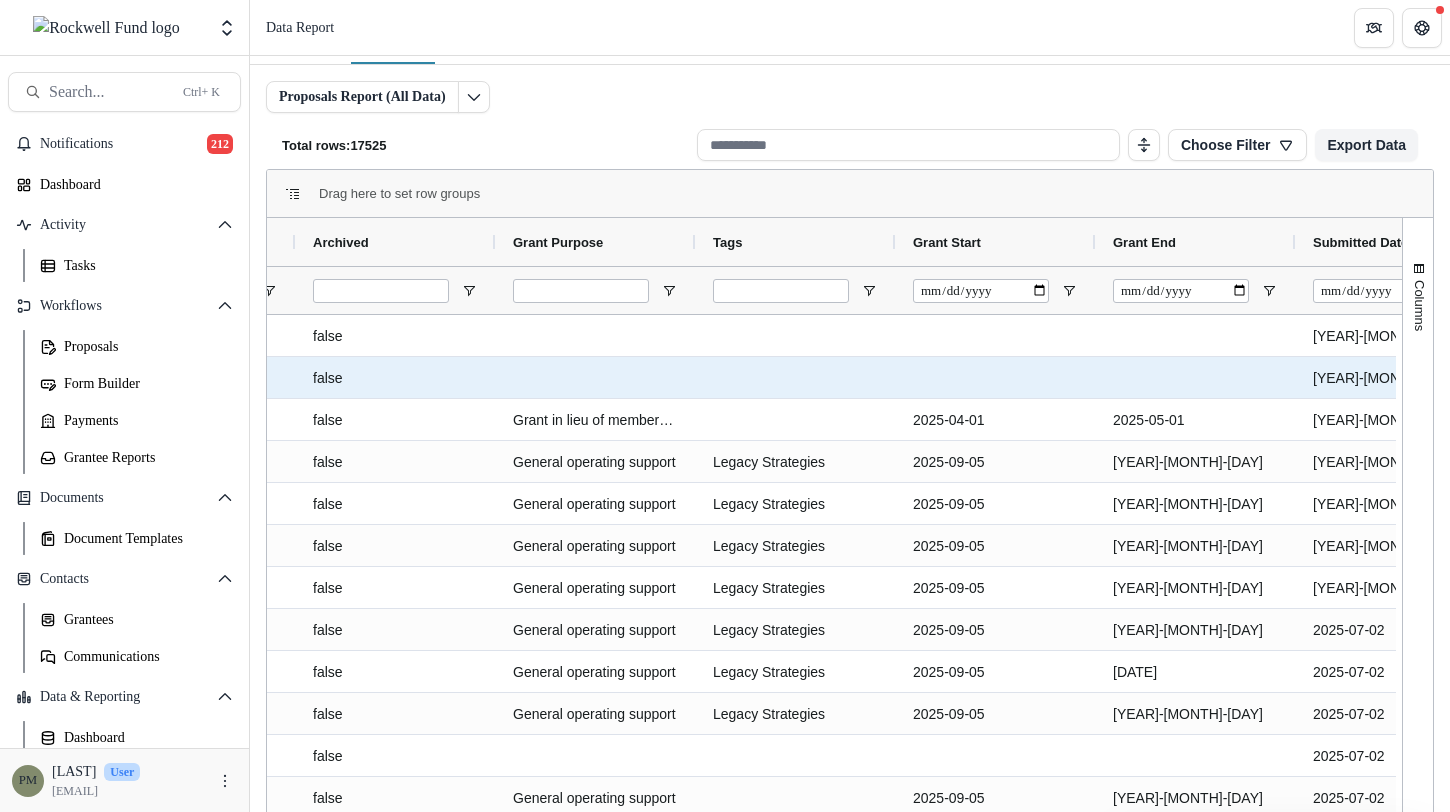 scroll, scrollTop: 0, scrollLeft: 2495, axis: horizontal 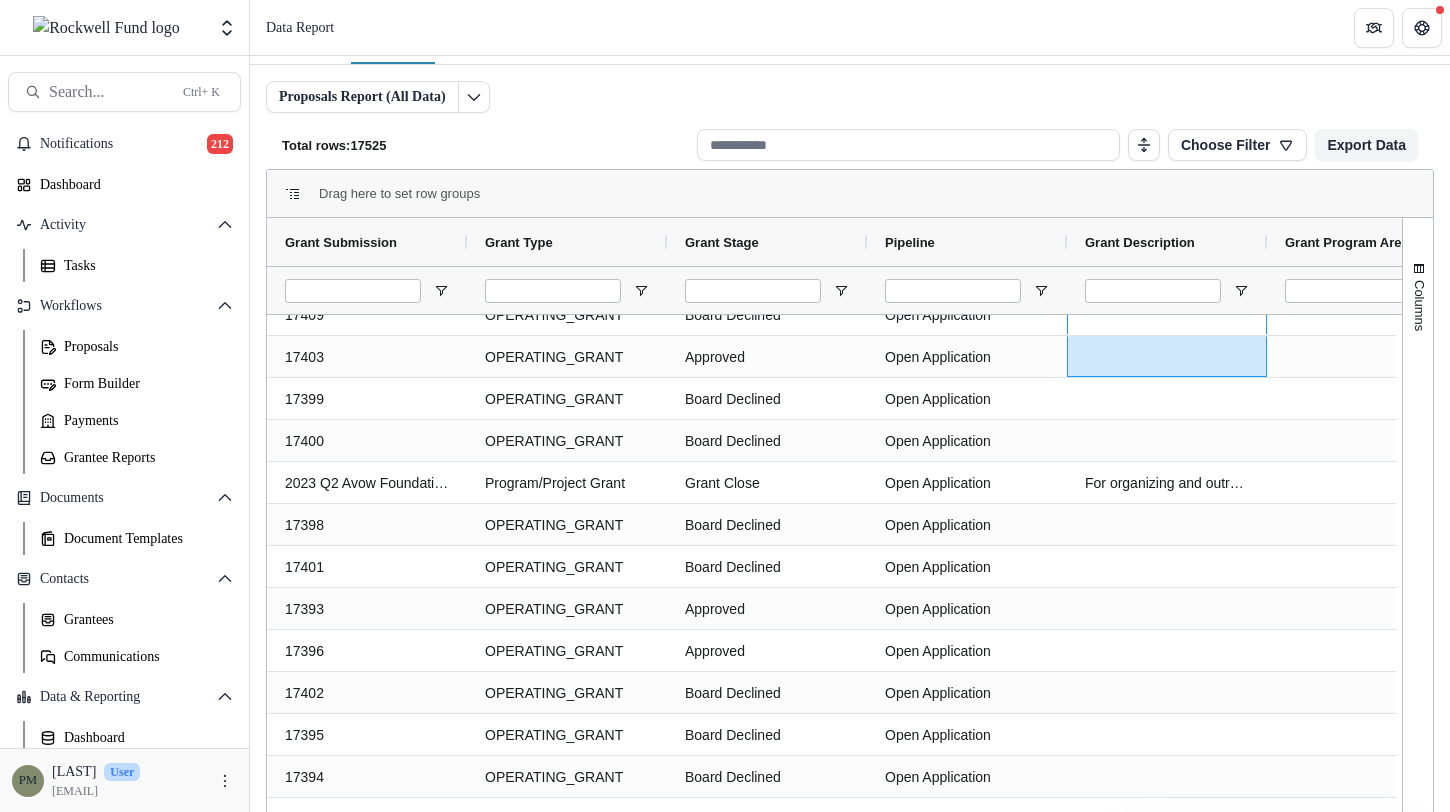 drag, startPoint x: 1390, startPoint y: 332, endPoint x: 1392, endPoint y: 353, distance: 21.095022 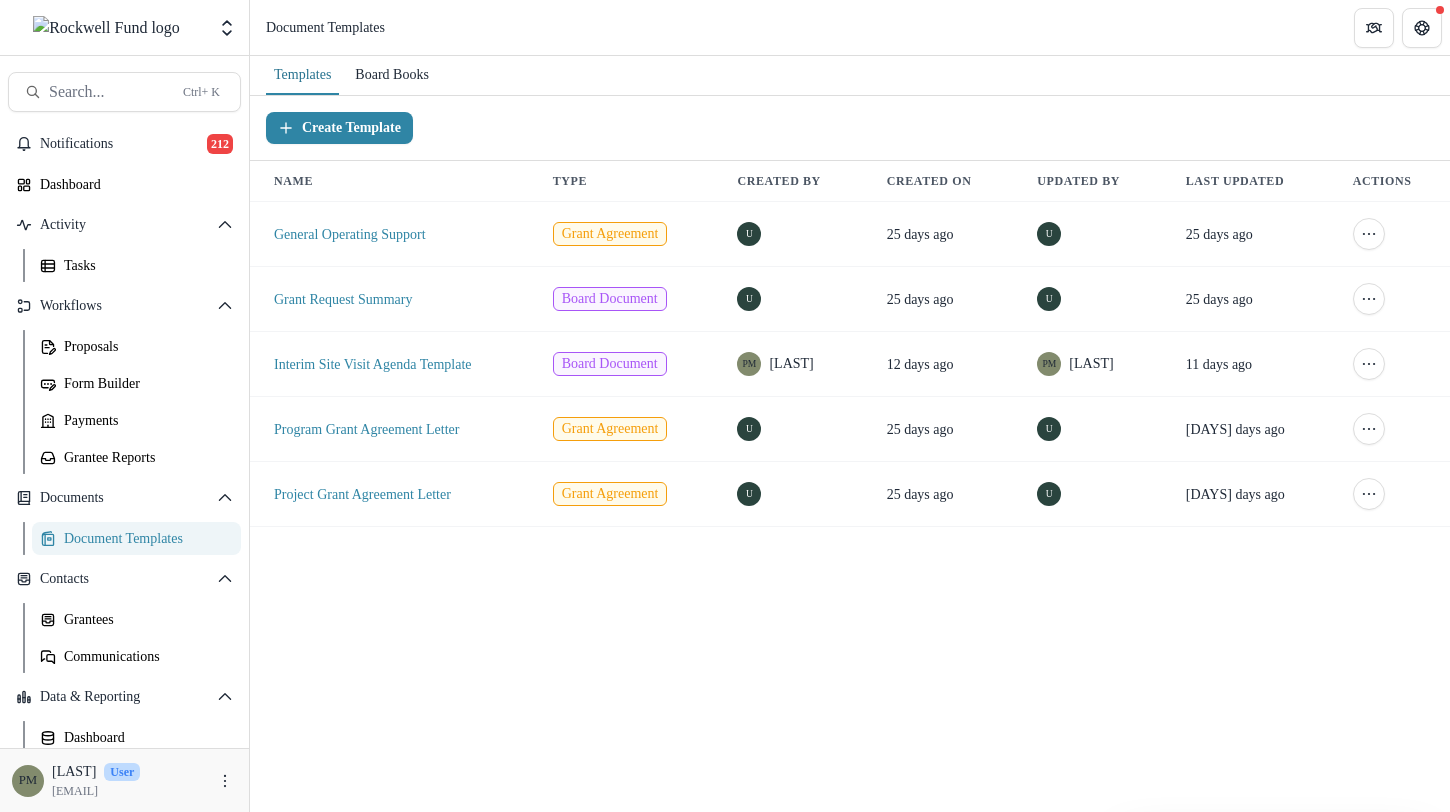 click on "Document Templates" at bounding box center (144, 538) 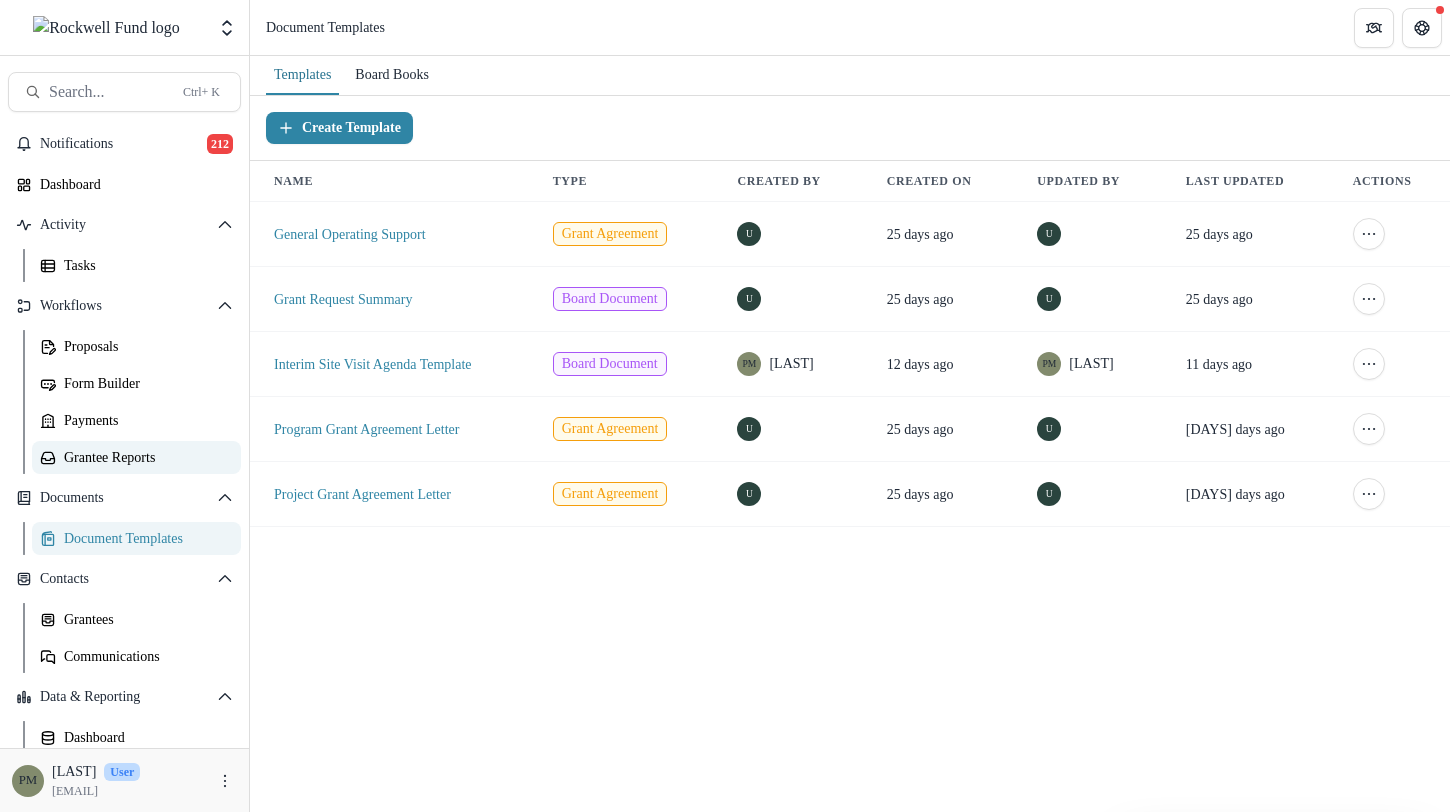 click on "Grantee Reports" at bounding box center [144, 457] 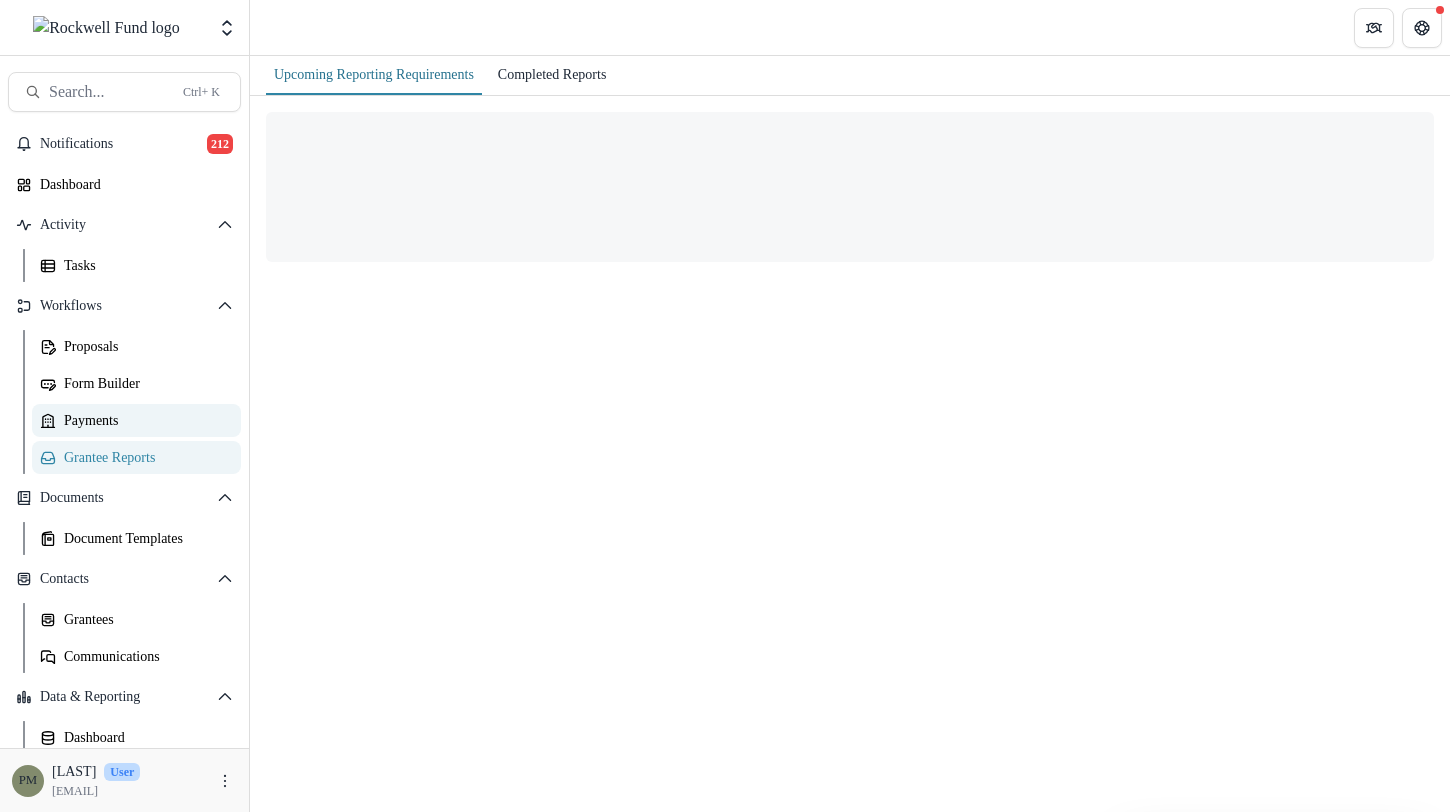 click on "Payments" at bounding box center (144, 420) 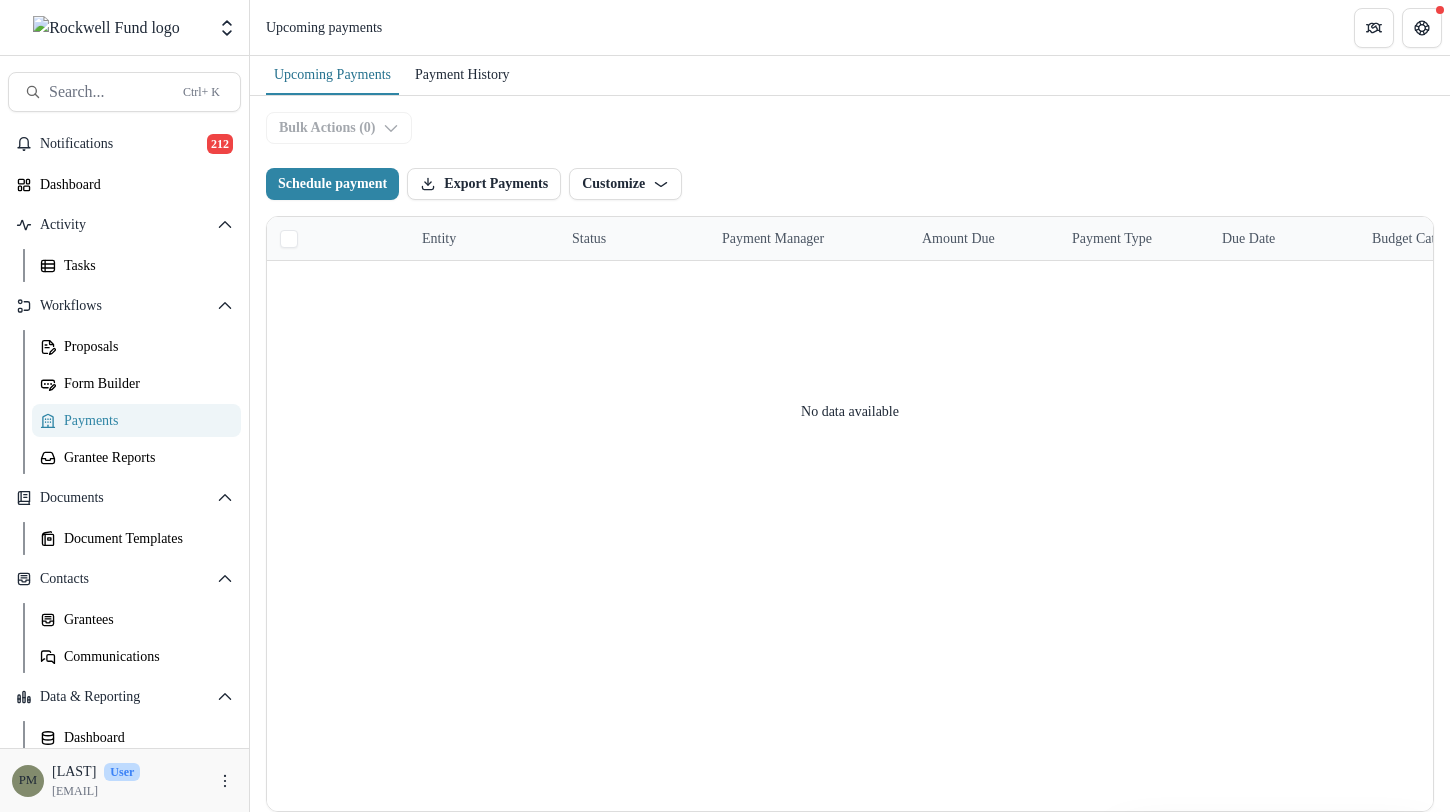 click on "No data available" at bounding box center (850, 411) 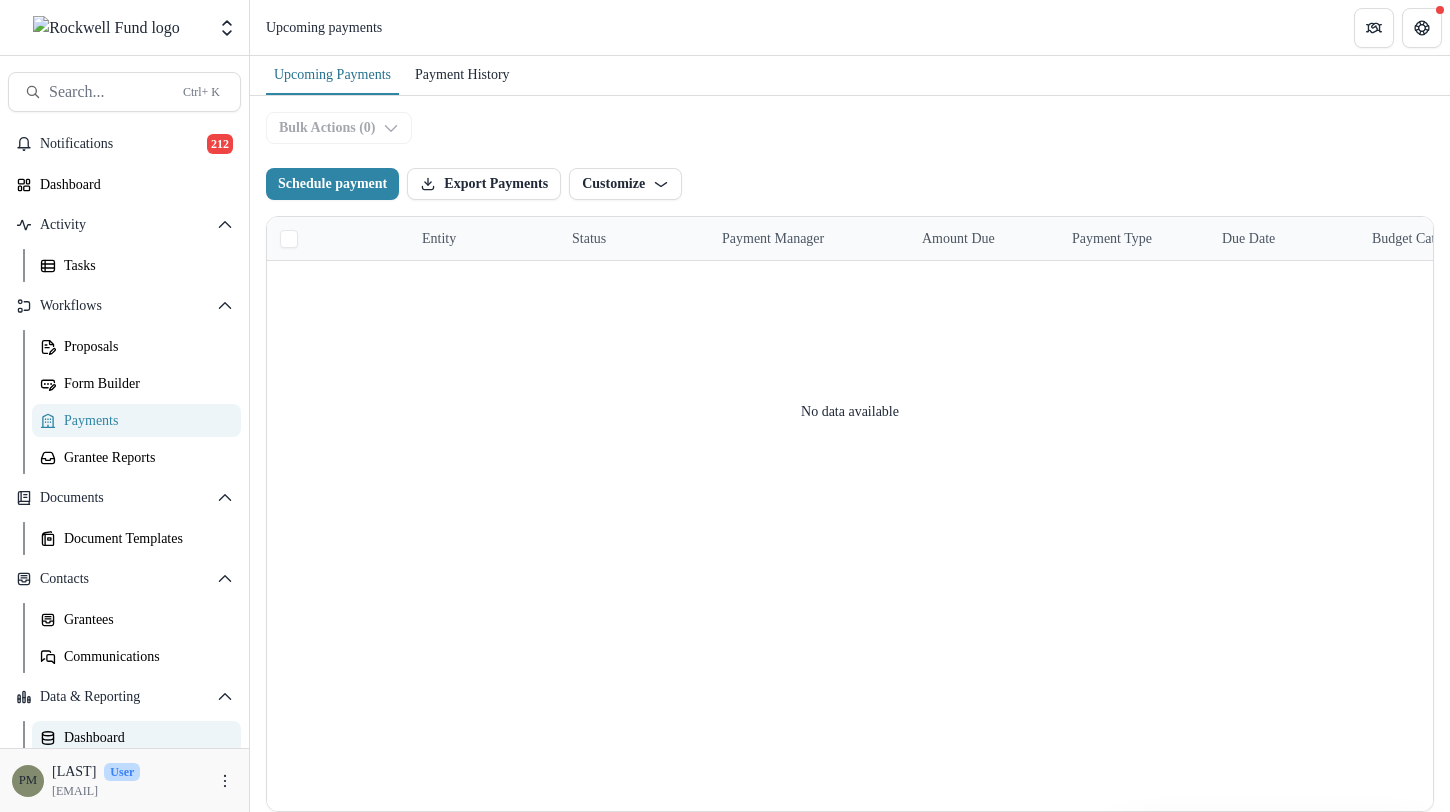 click on "Dashboard" at bounding box center [144, 737] 